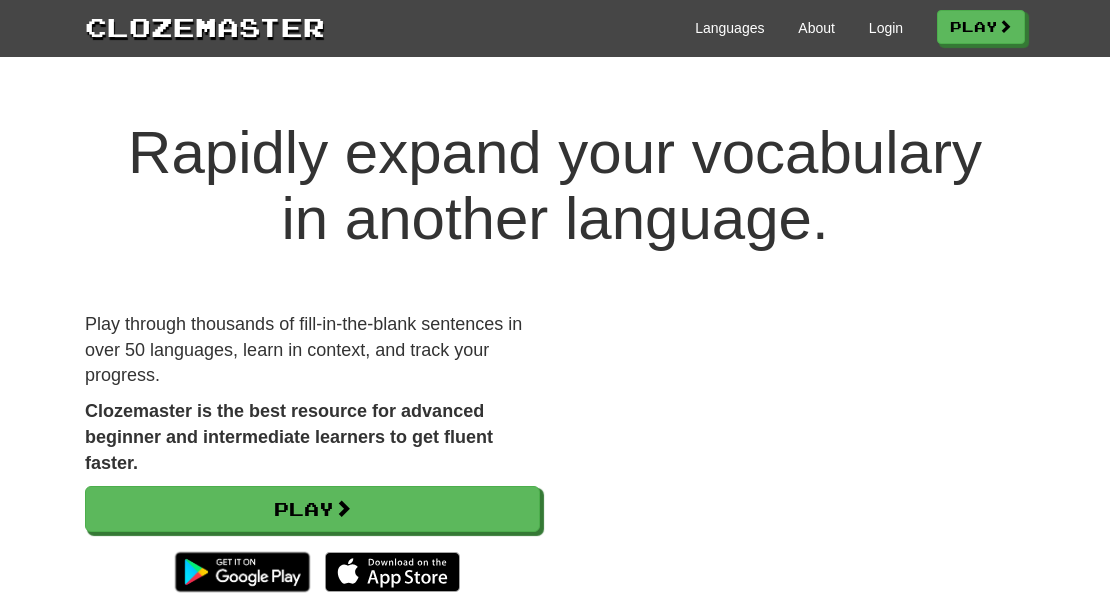 scroll, scrollTop: 0, scrollLeft: 0, axis: both 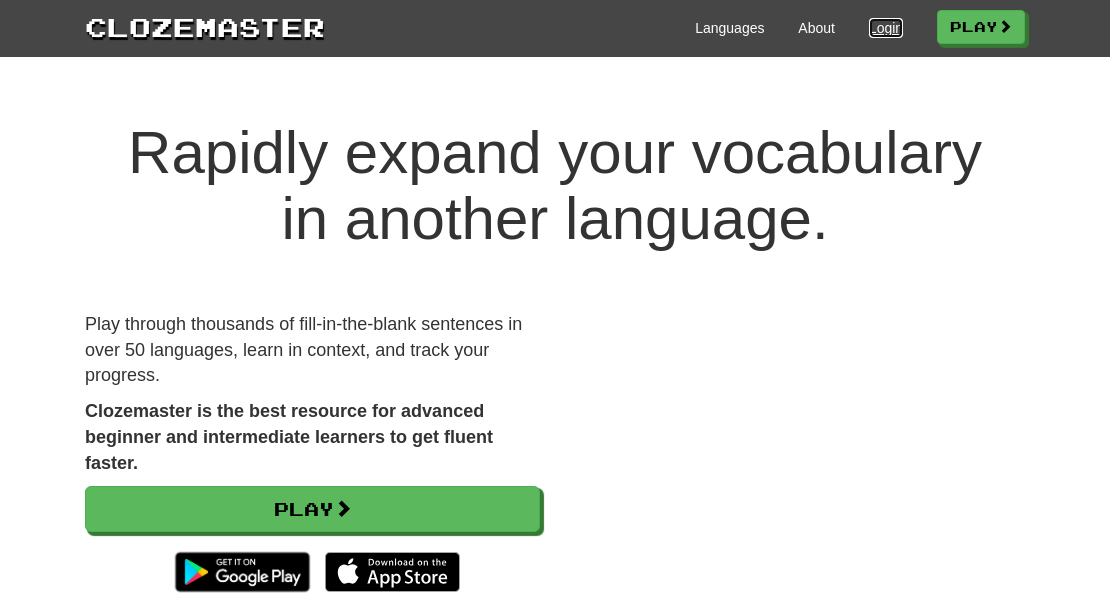 click on "Login" at bounding box center [886, 28] 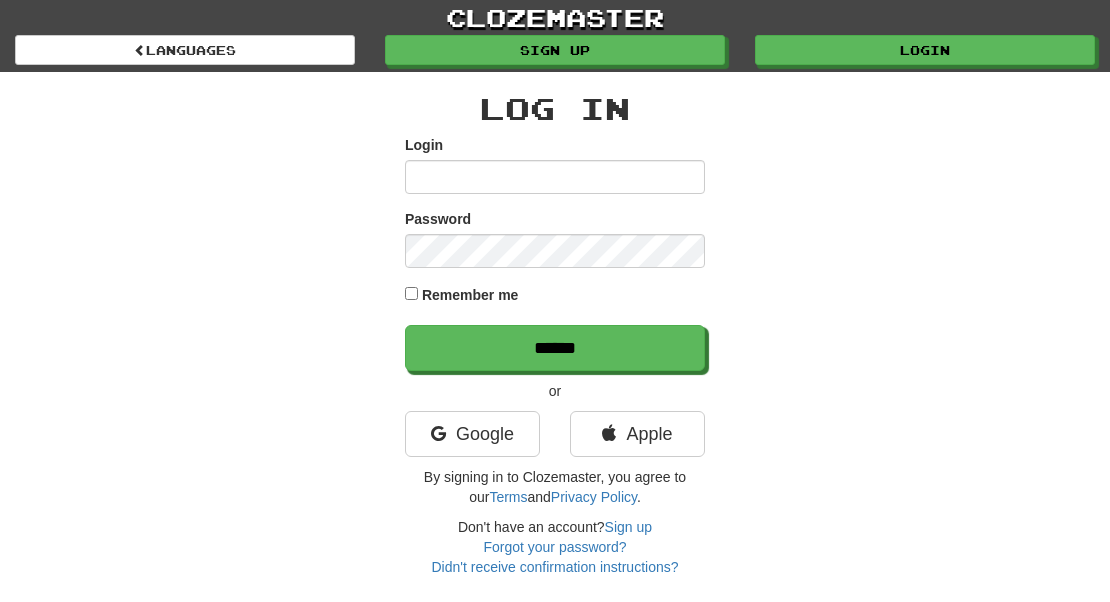 scroll, scrollTop: 0, scrollLeft: 0, axis: both 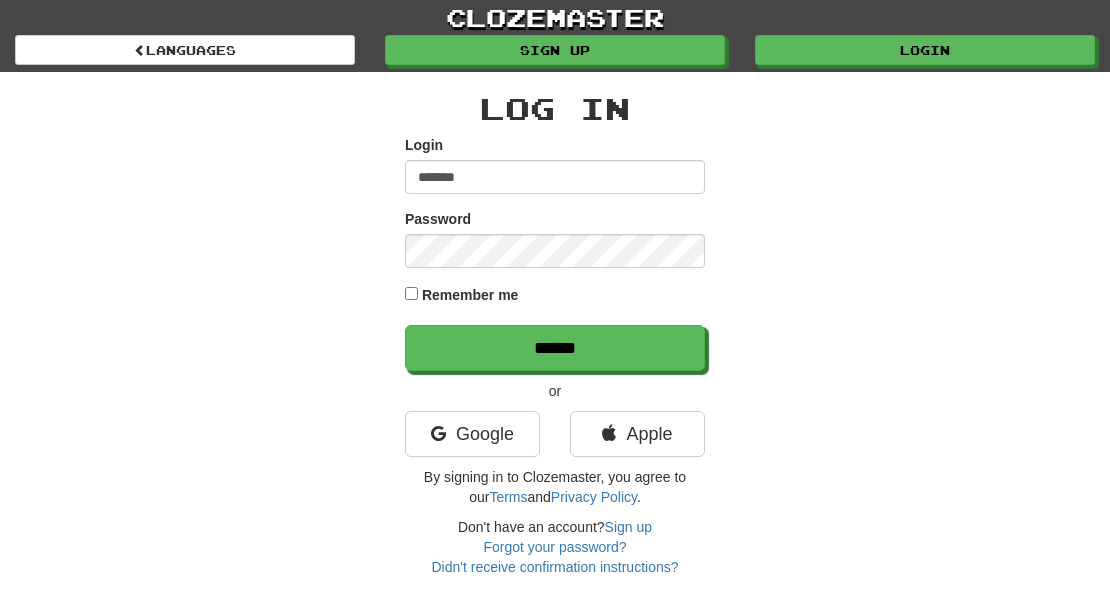 type on "*******" 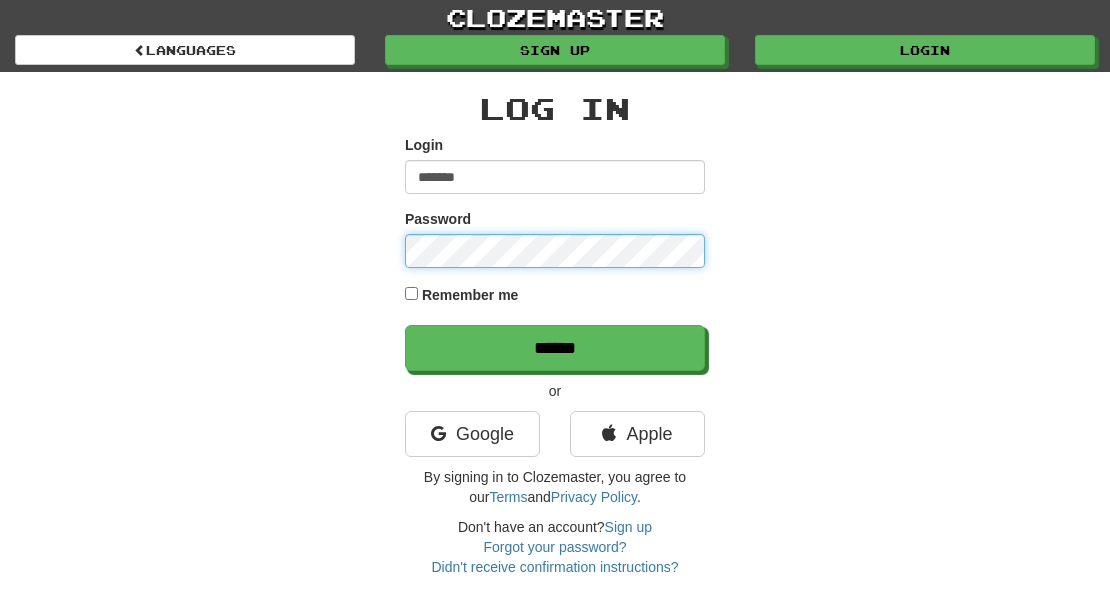click on "******" at bounding box center [555, 348] 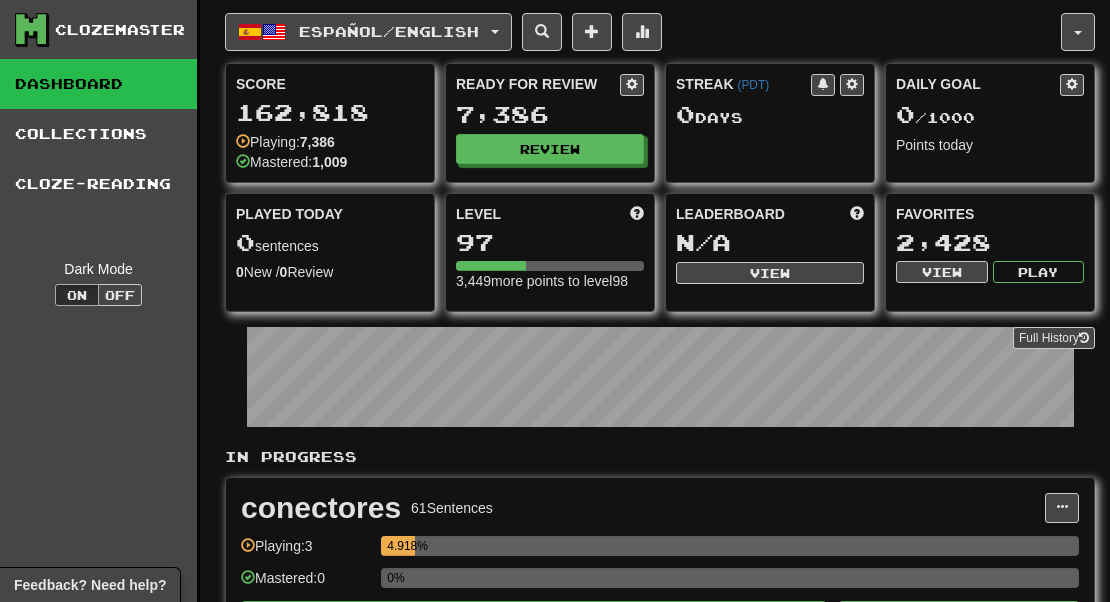 scroll, scrollTop: 0, scrollLeft: 0, axis: both 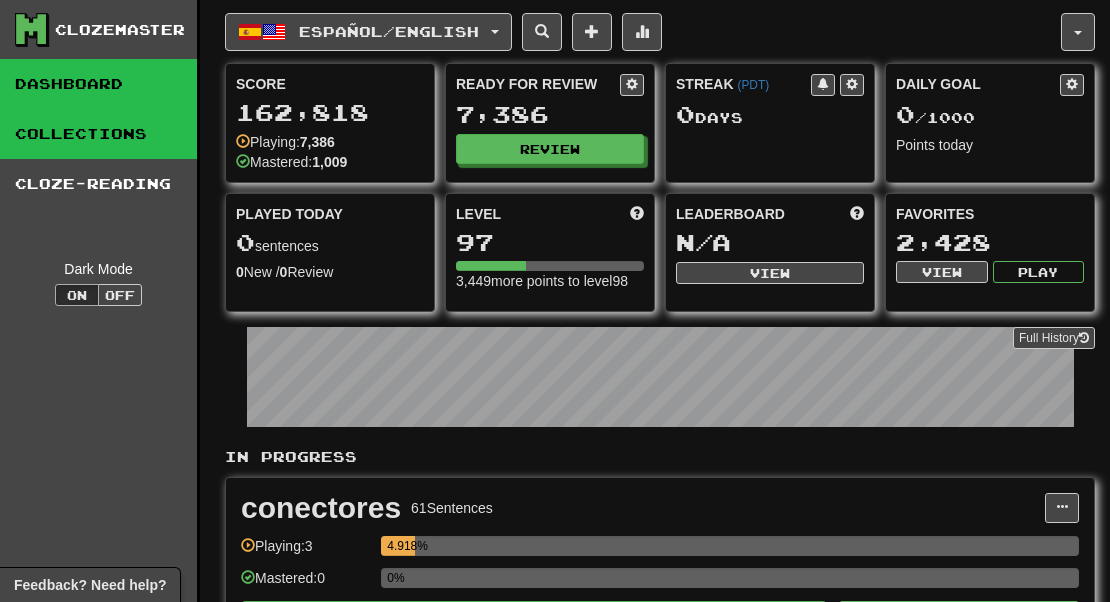 click on "Collections" at bounding box center [98, 134] 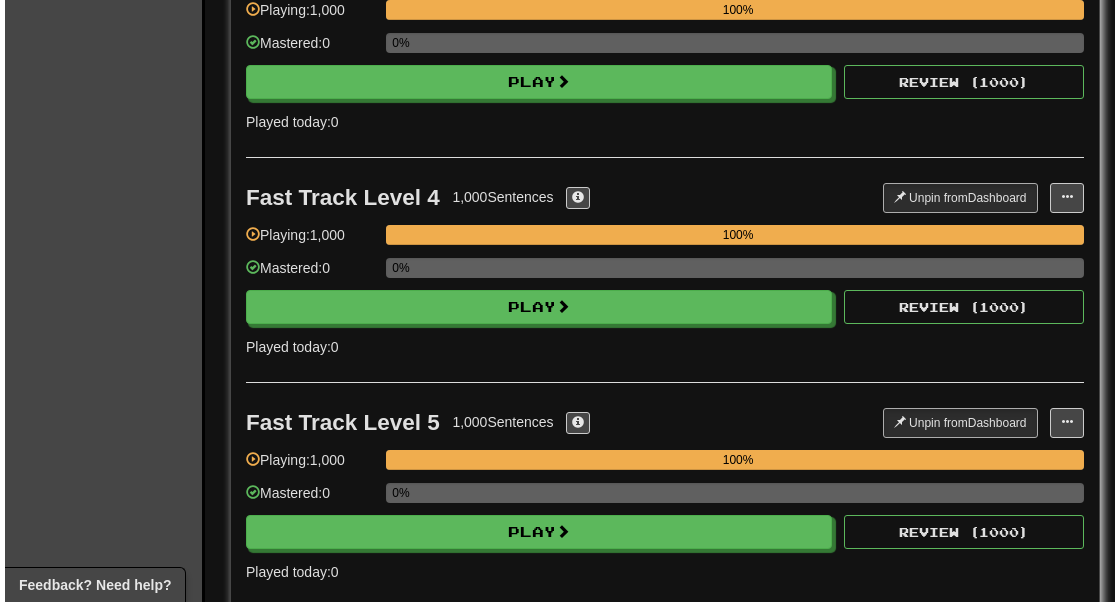 scroll, scrollTop: 1063, scrollLeft: 0, axis: vertical 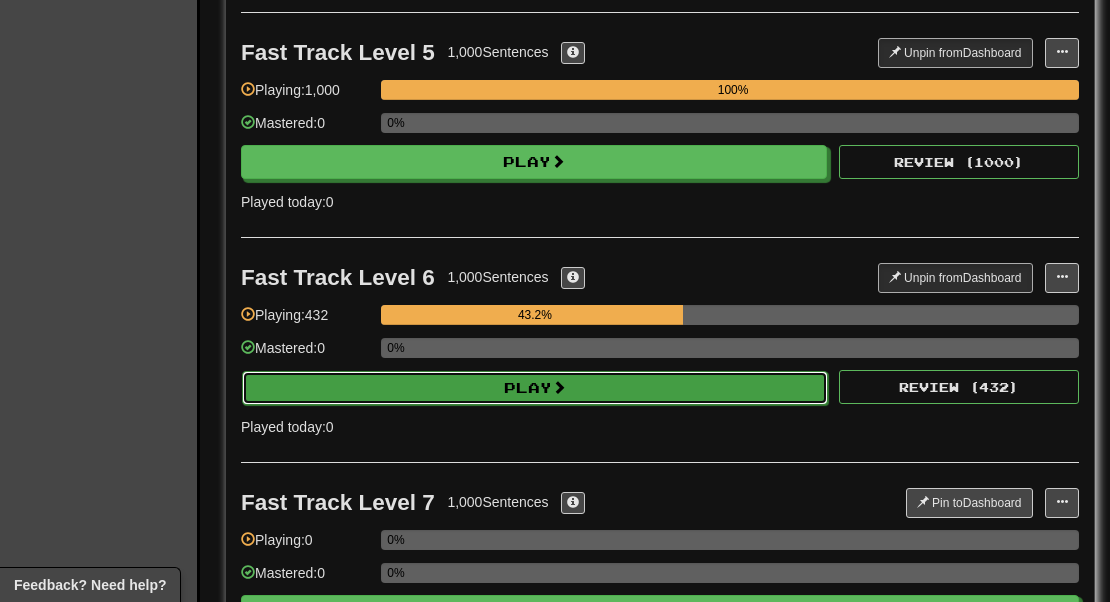 click on "Play" at bounding box center [535, 388] 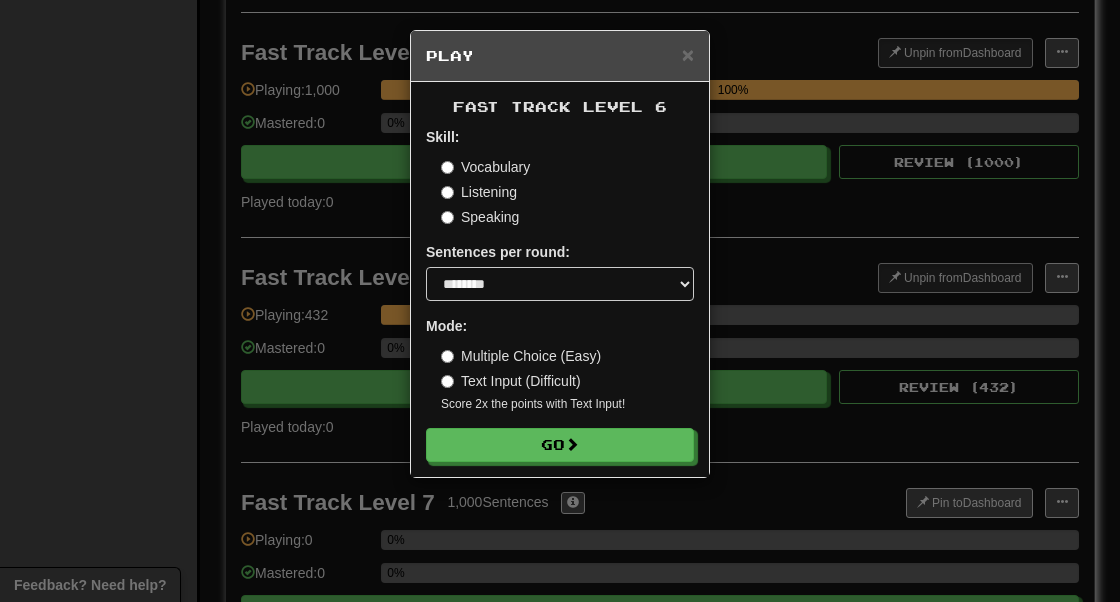 click on "Text Input (Difficult)" at bounding box center (511, 381) 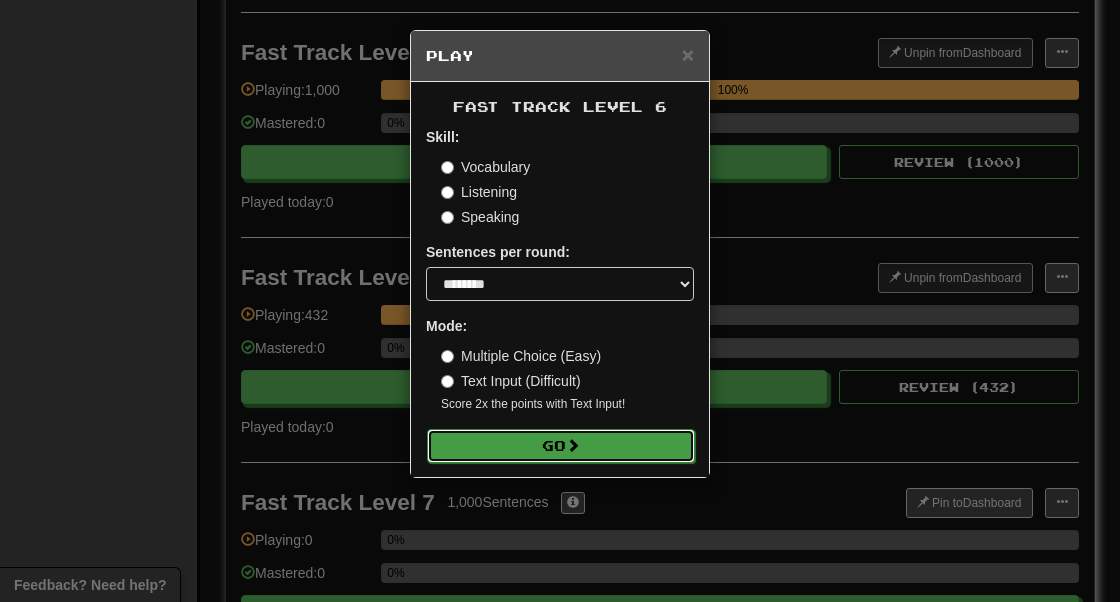 click at bounding box center [573, 445] 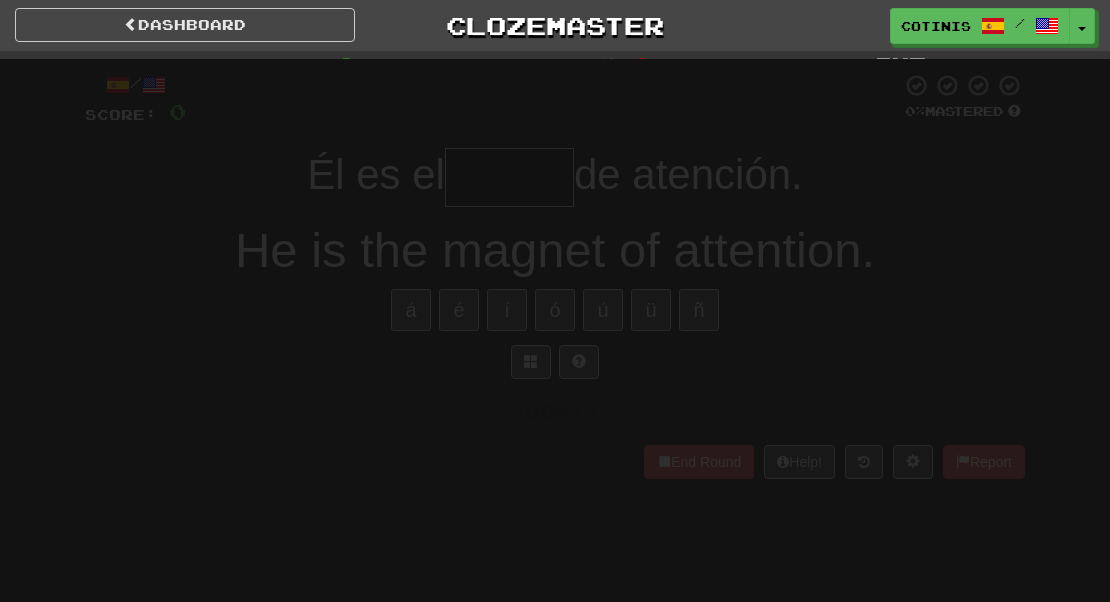 scroll, scrollTop: 0, scrollLeft: 0, axis: both 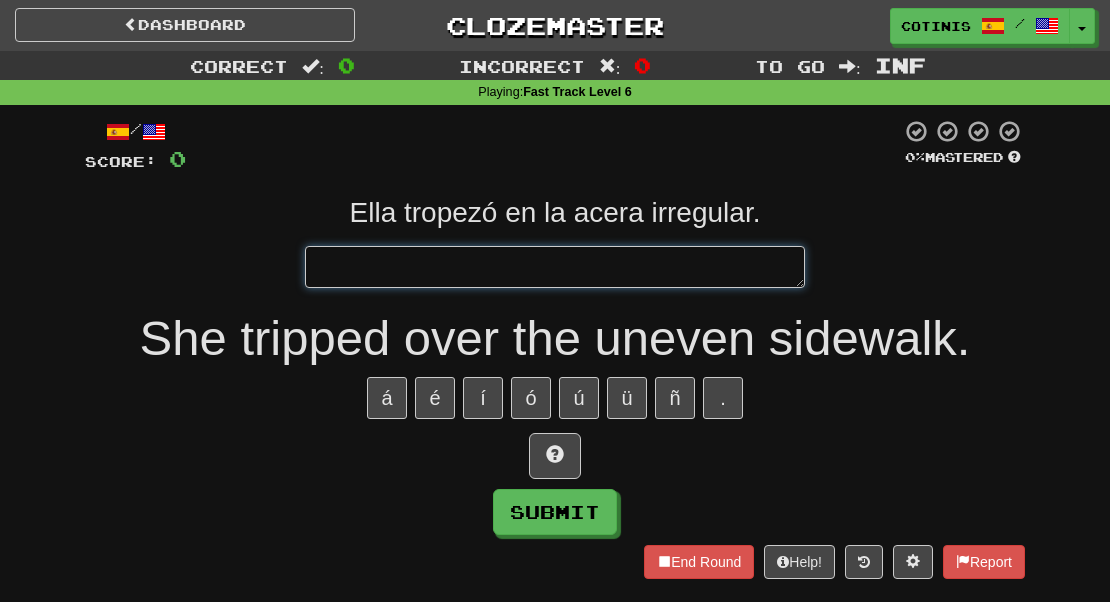 type on "*" 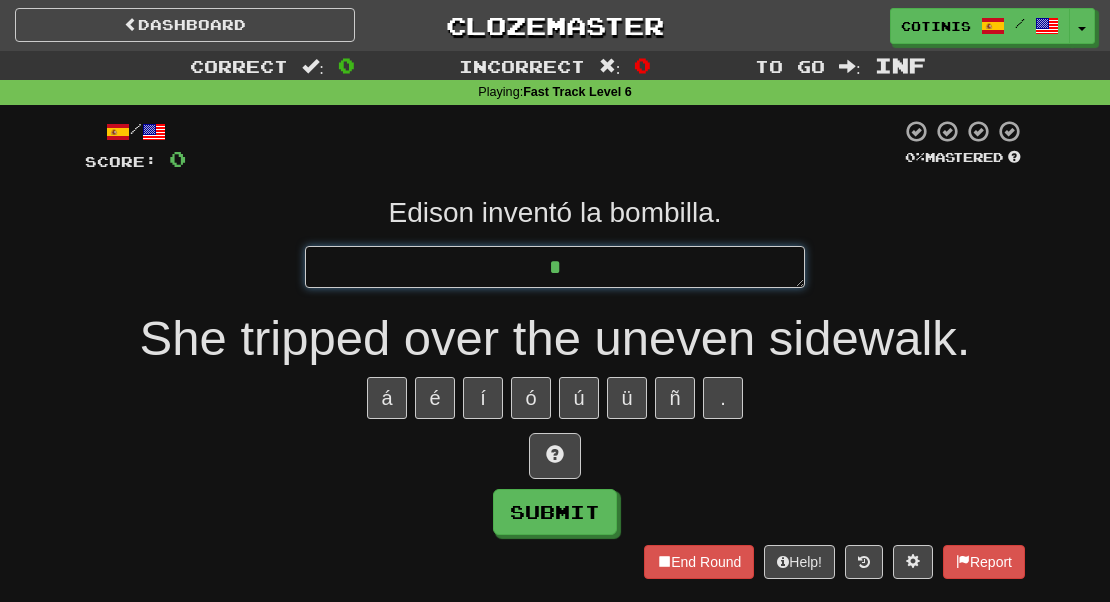 type on "*" 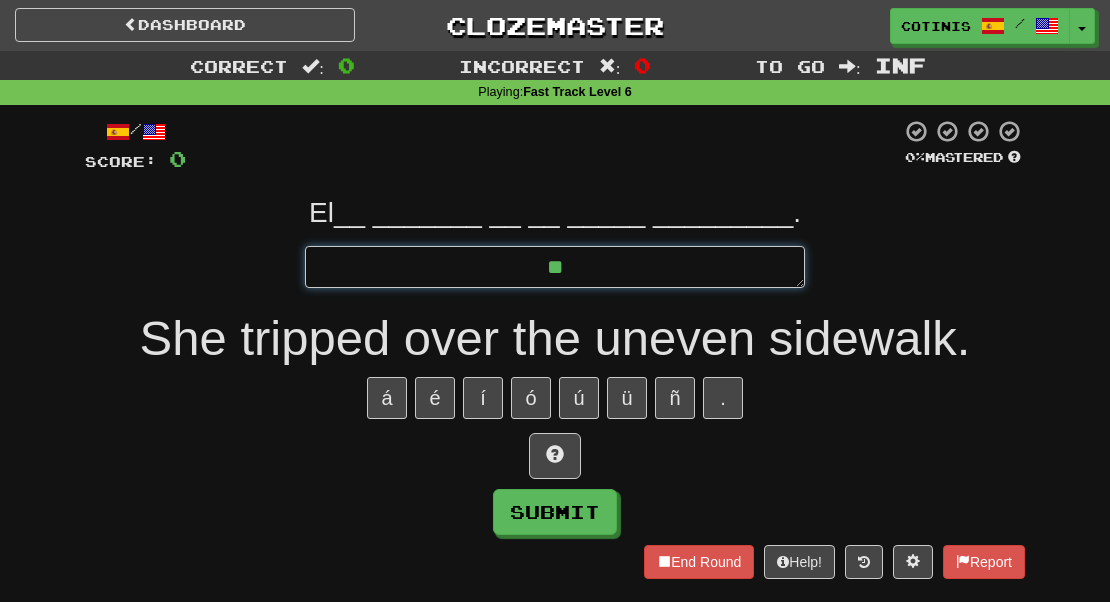type on "*" 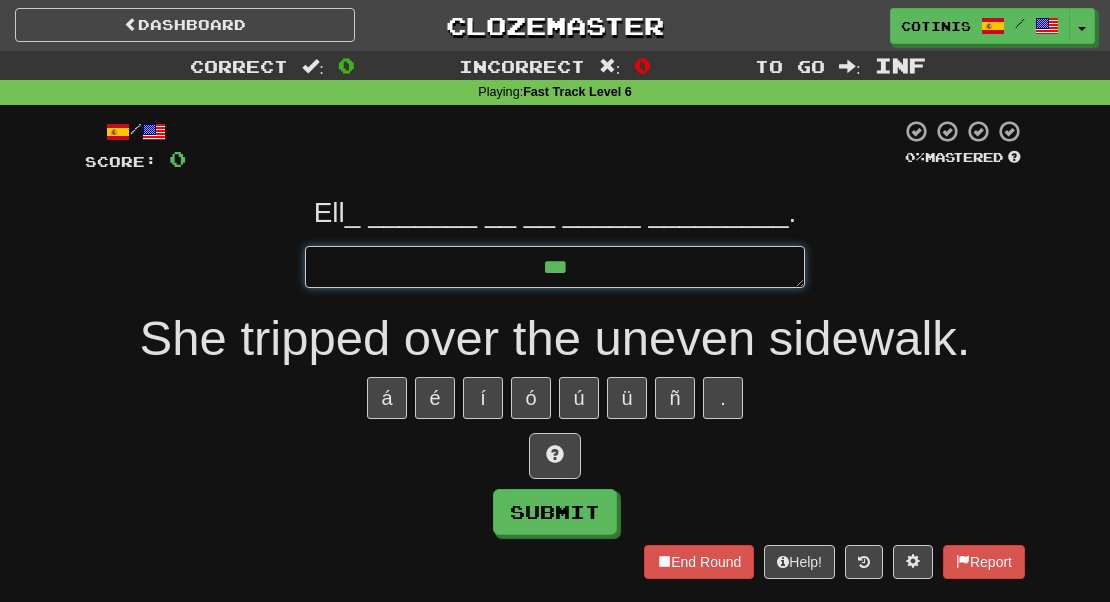 type on "*" 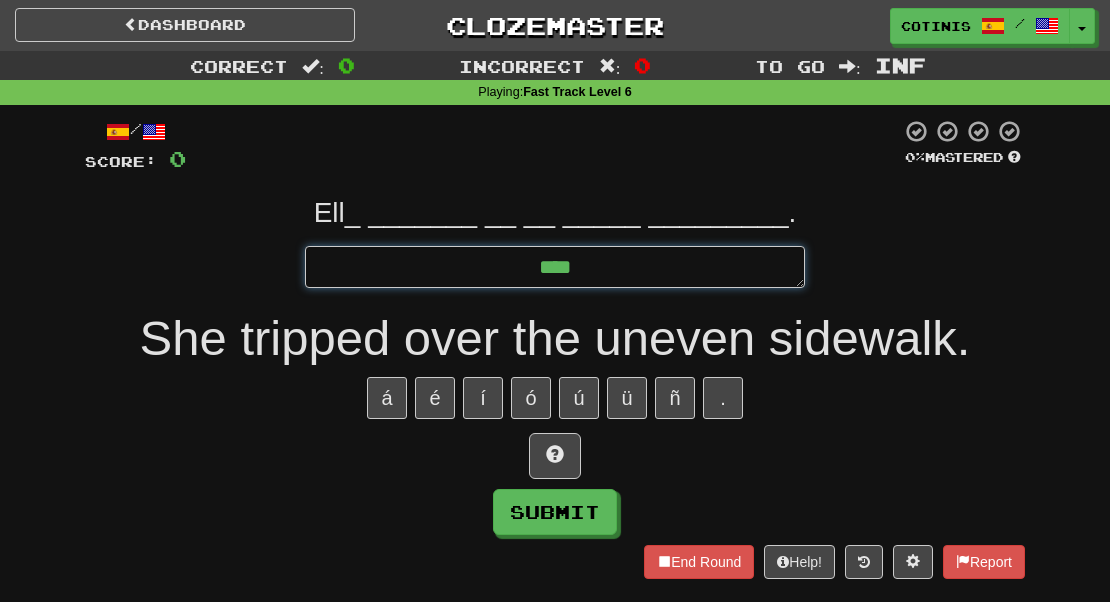 type on "*" 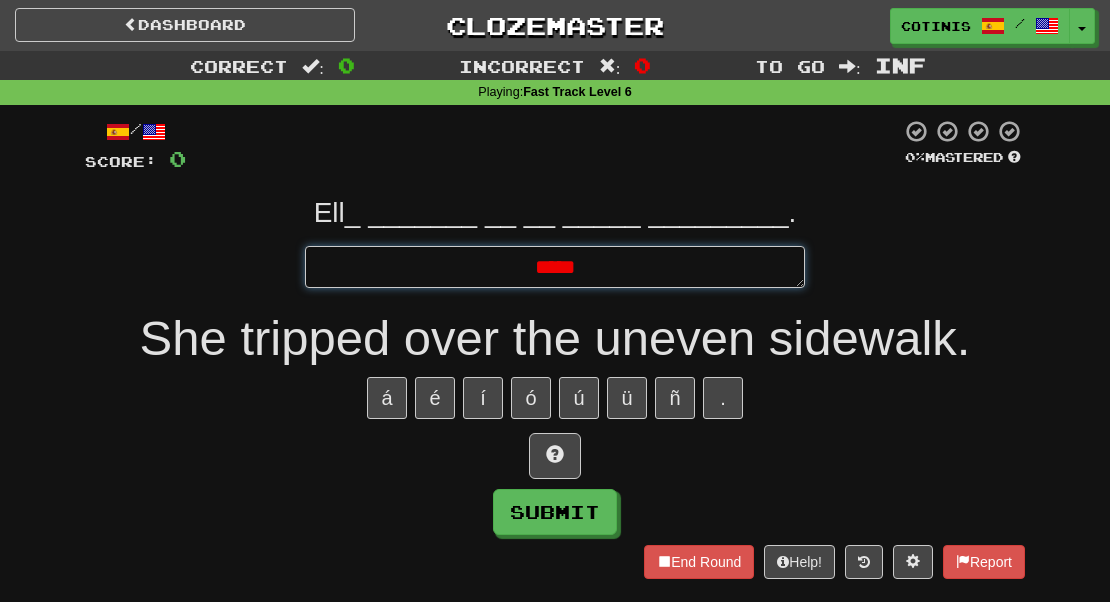 type on "*" 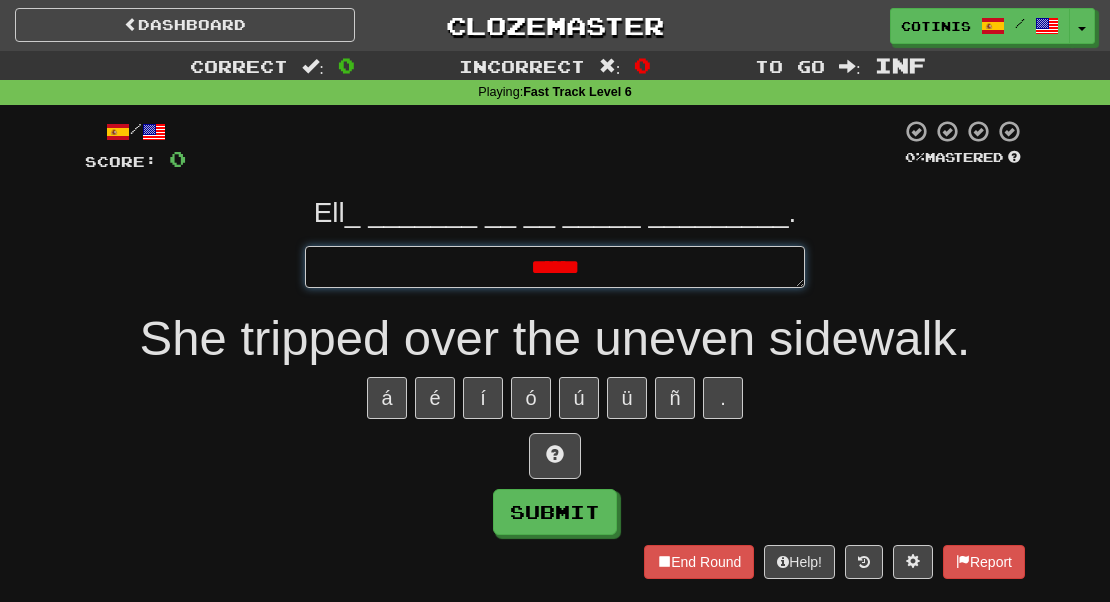 type on "*" 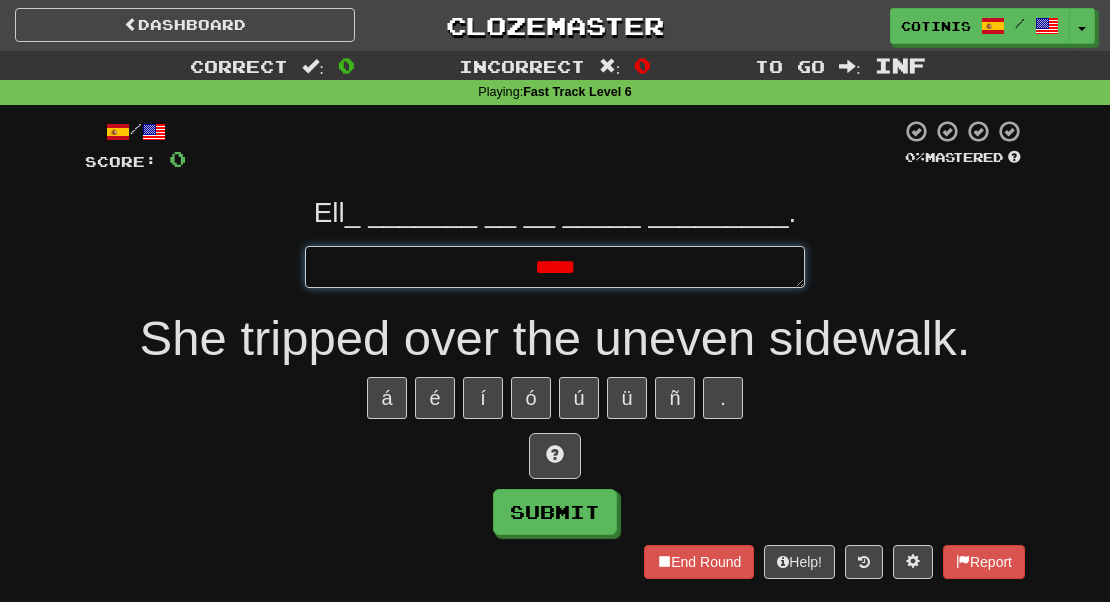 type on "*" 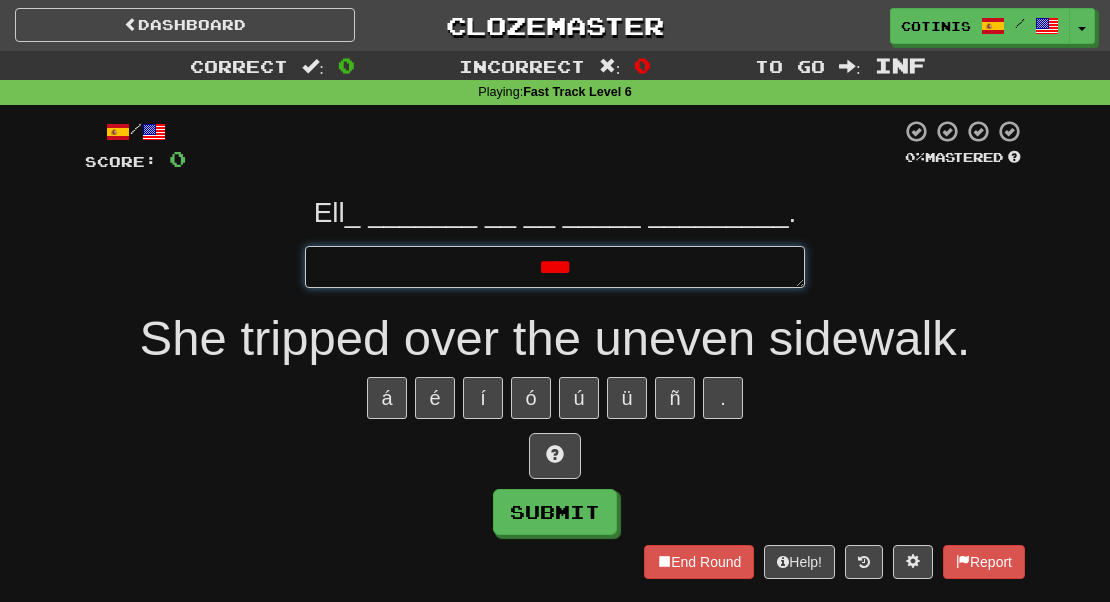 type on "*" 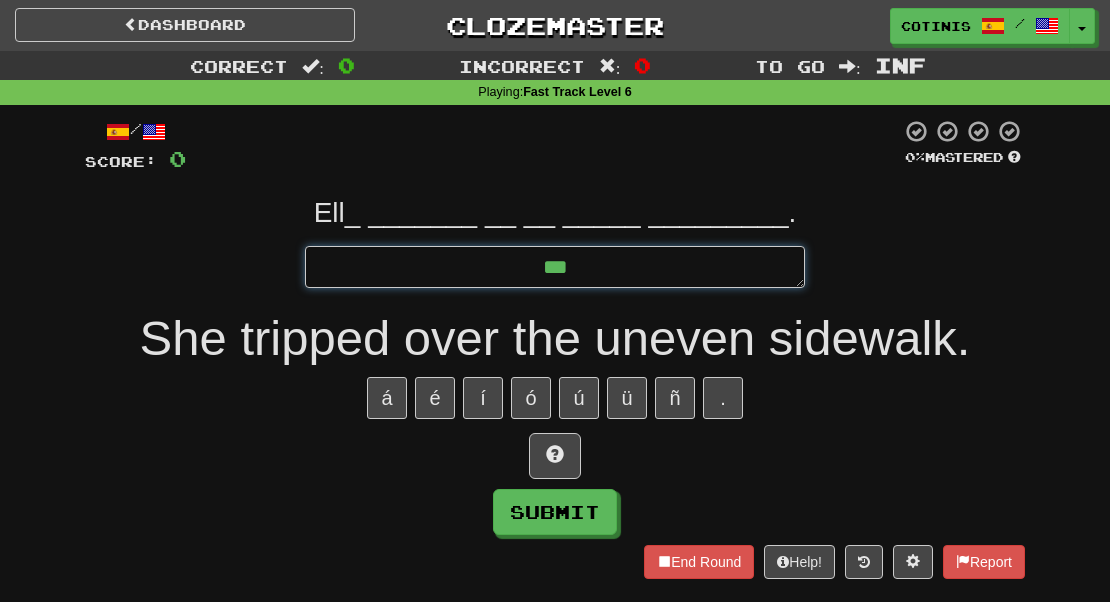 type on "*" 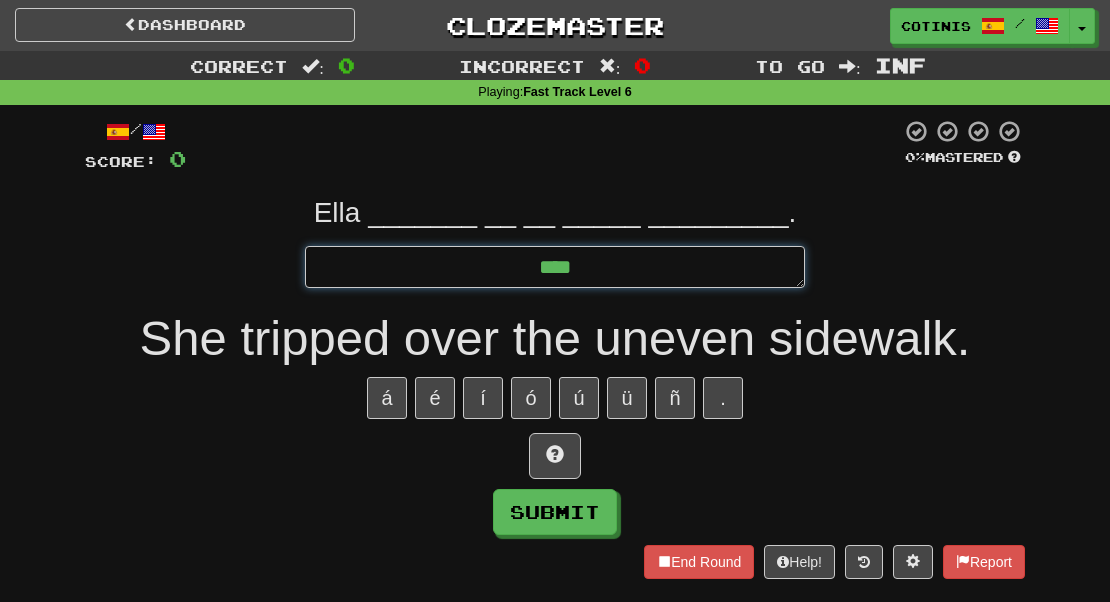 type on "*" 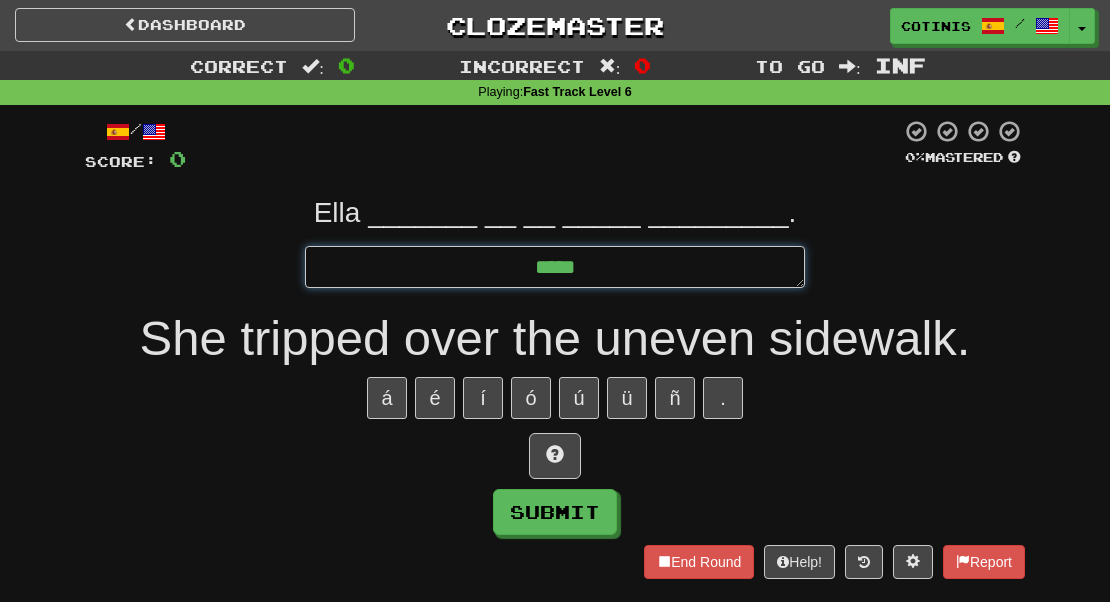 type on "*" 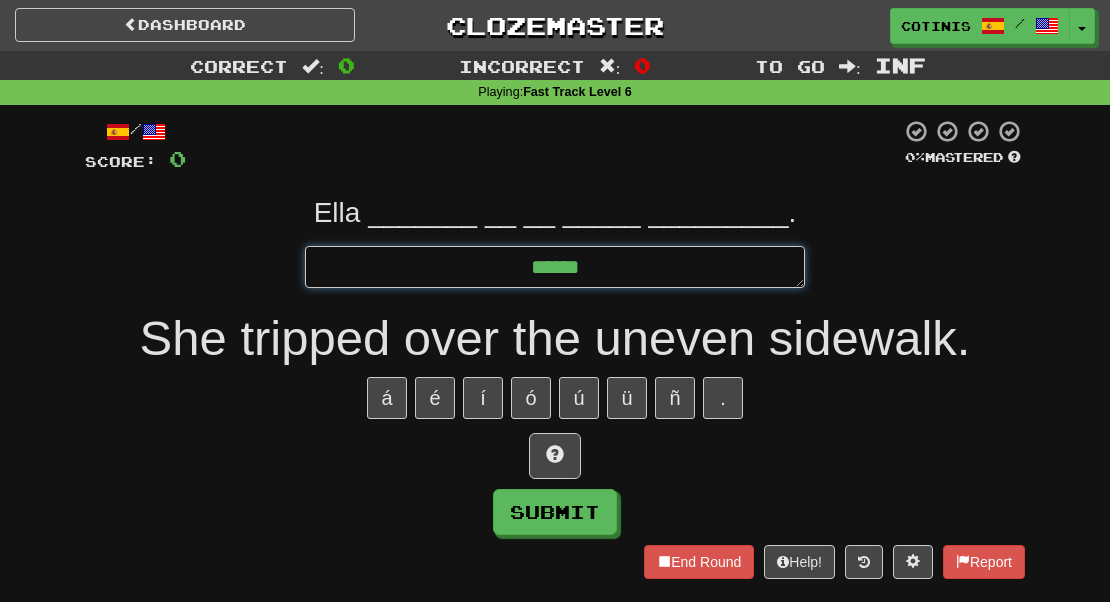 type on "*" 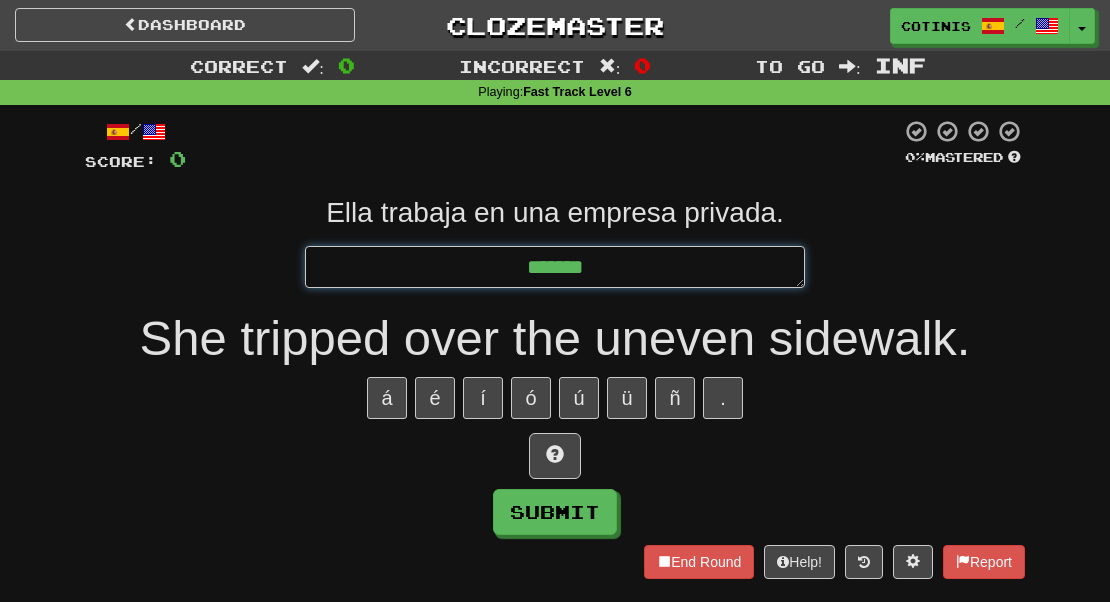 type on "*" 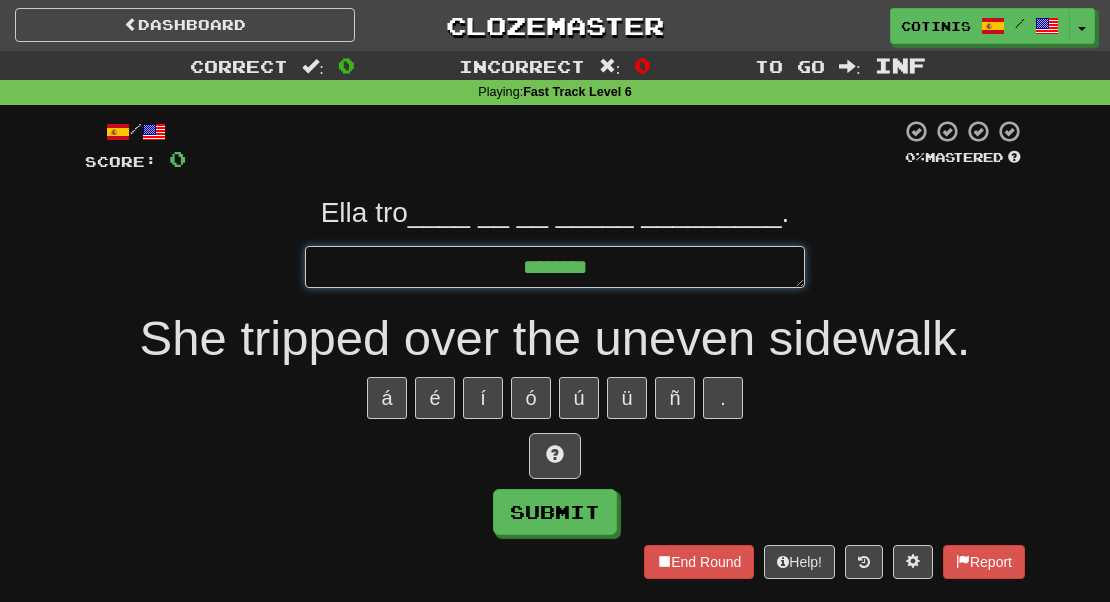 type on "*" 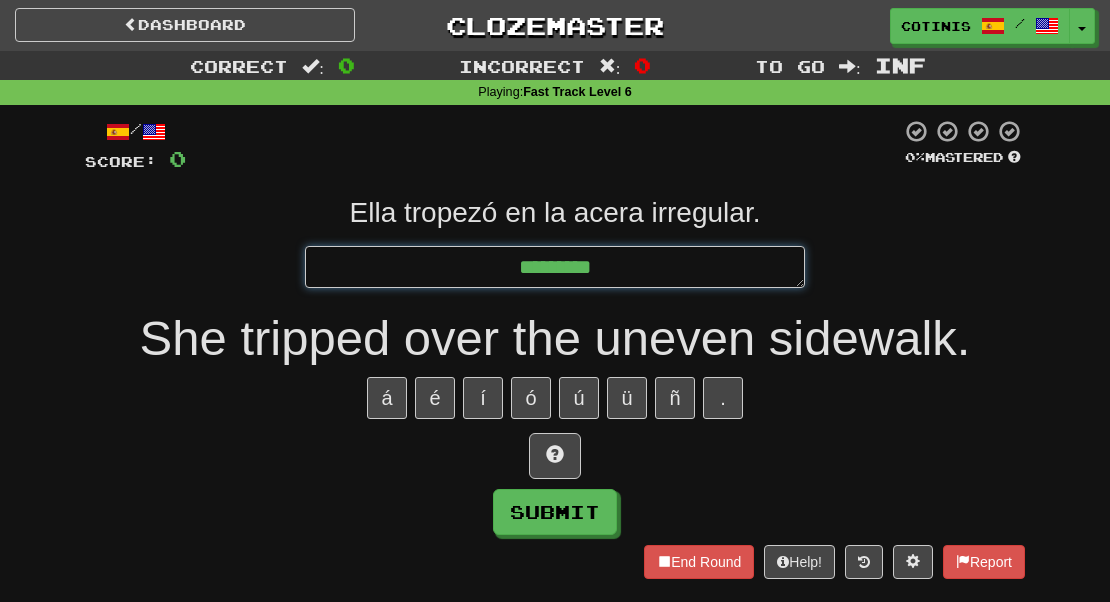 type on "*" 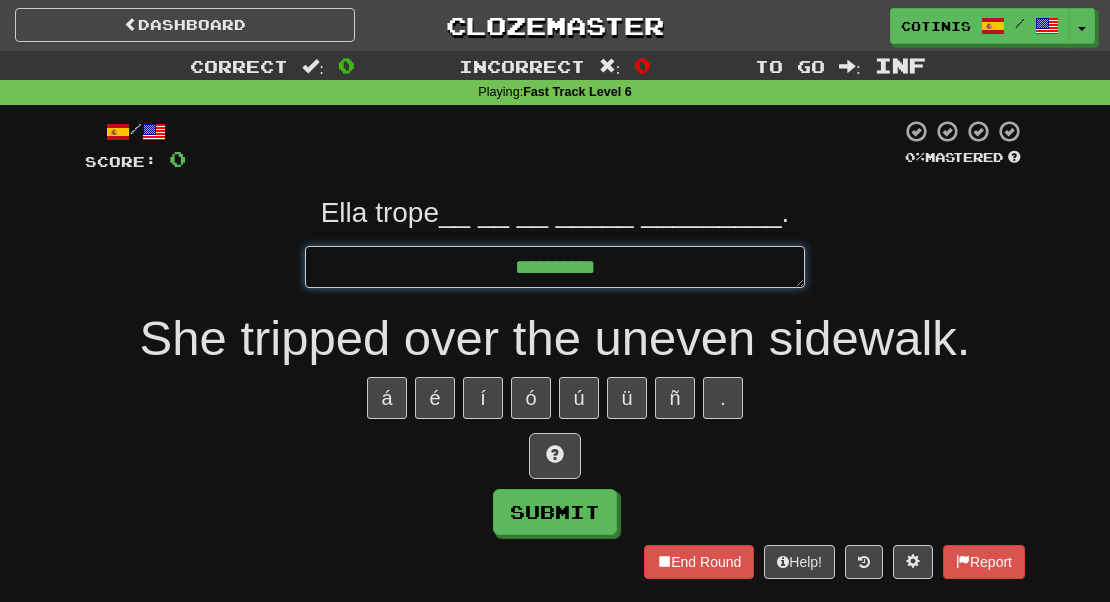 type on "*" 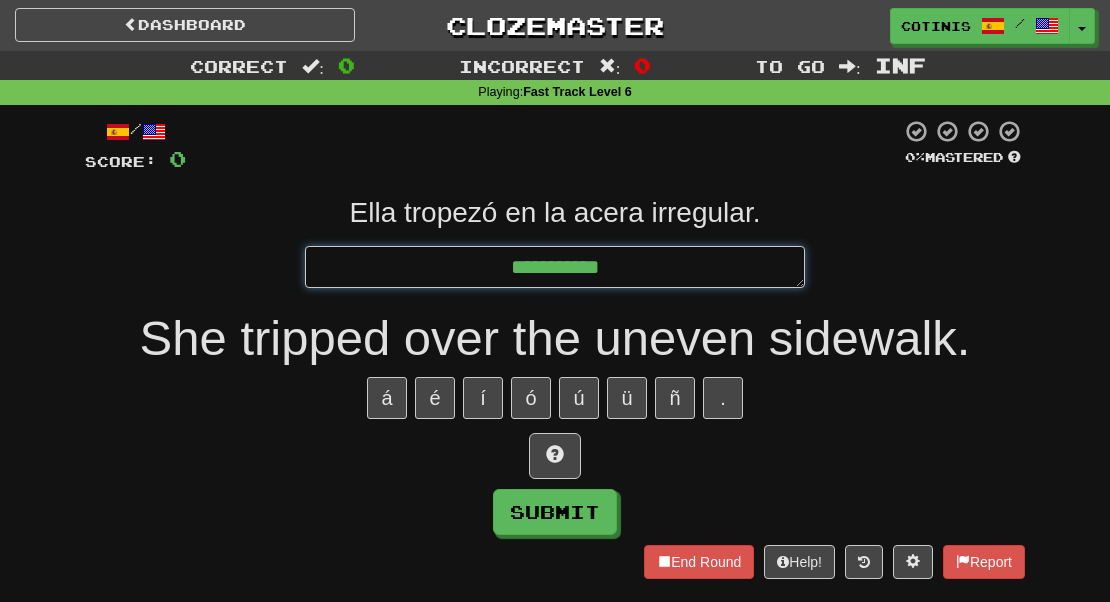 type on "*" 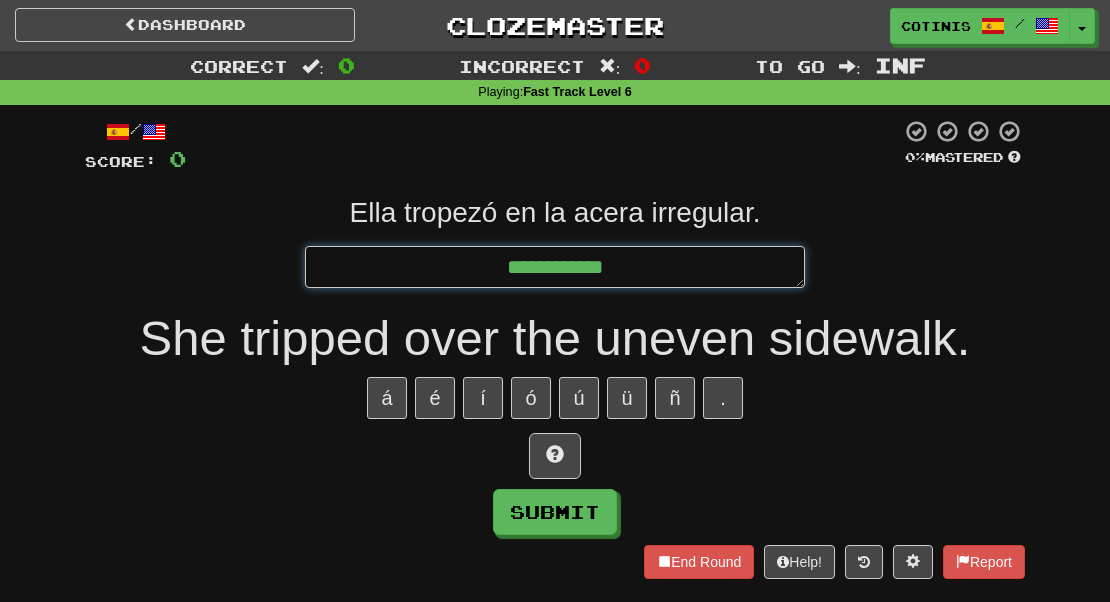 type on "*" 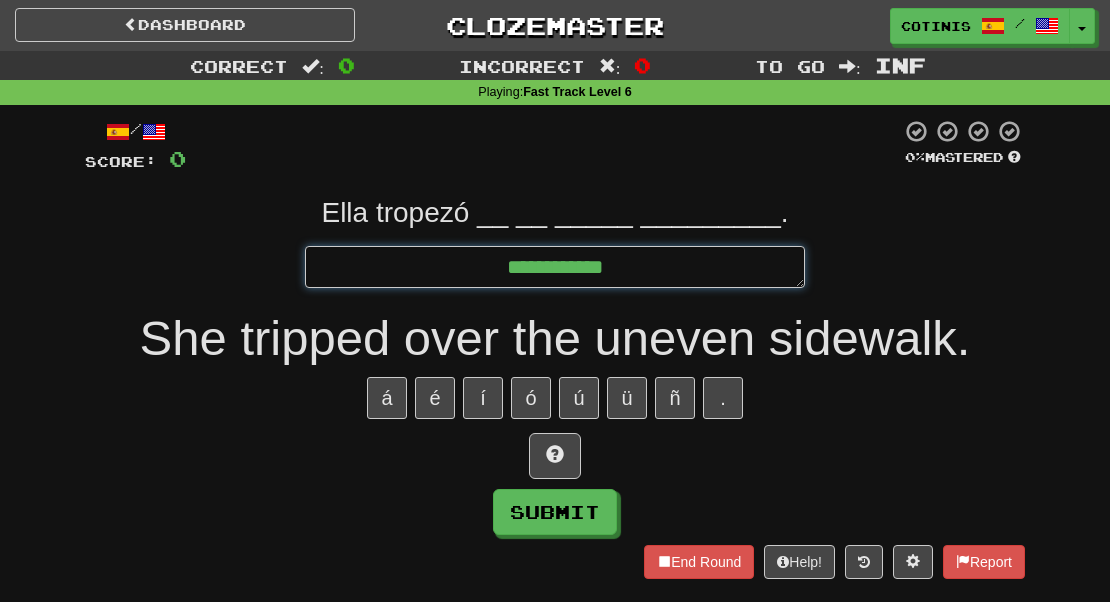 type on "*" 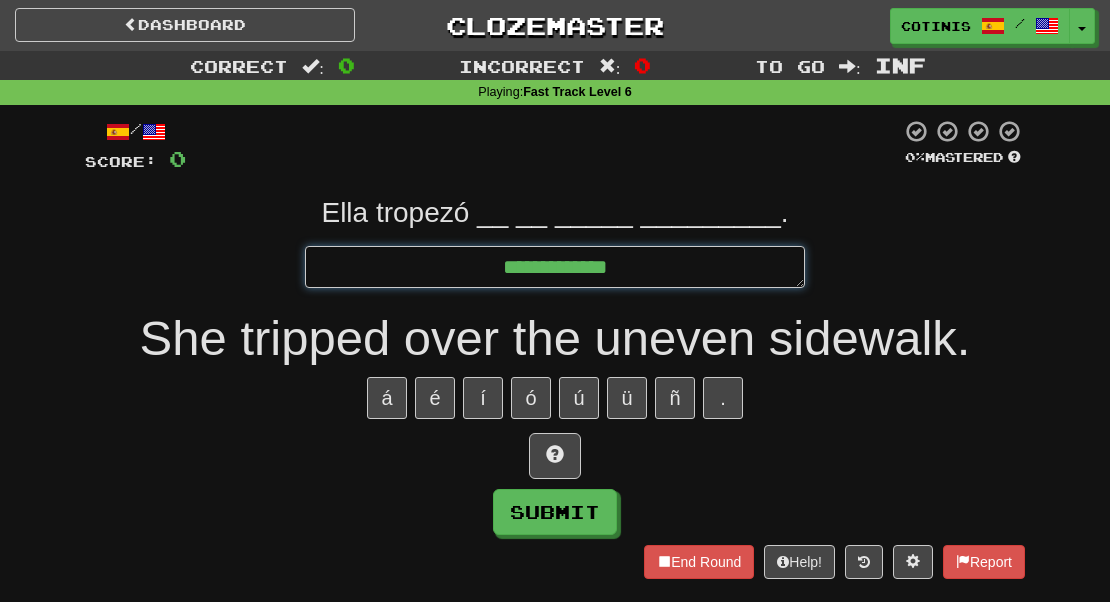 type on "*" 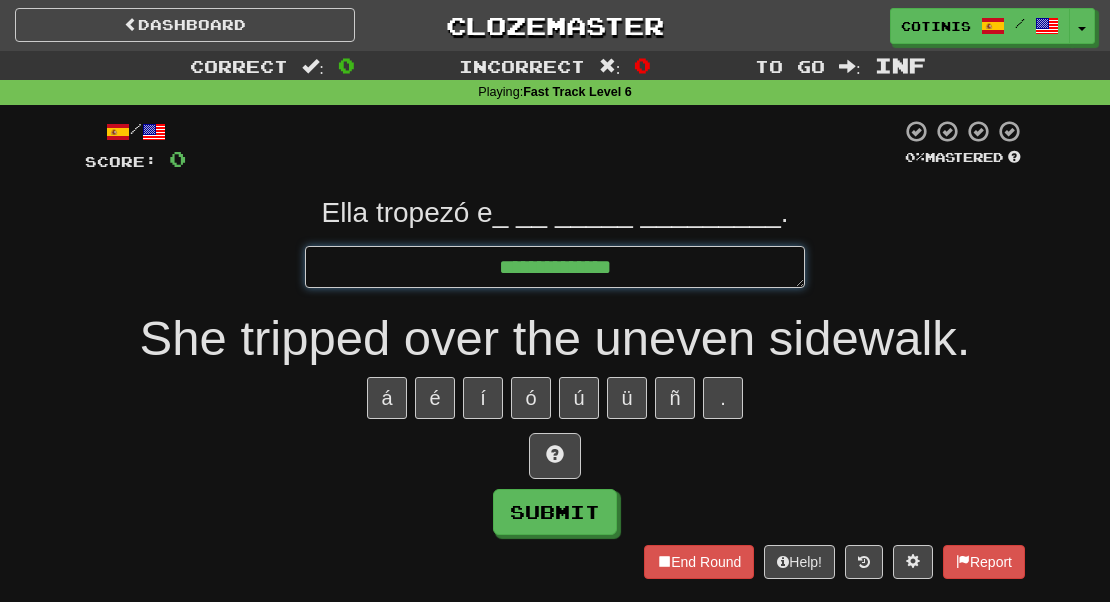type on "*" 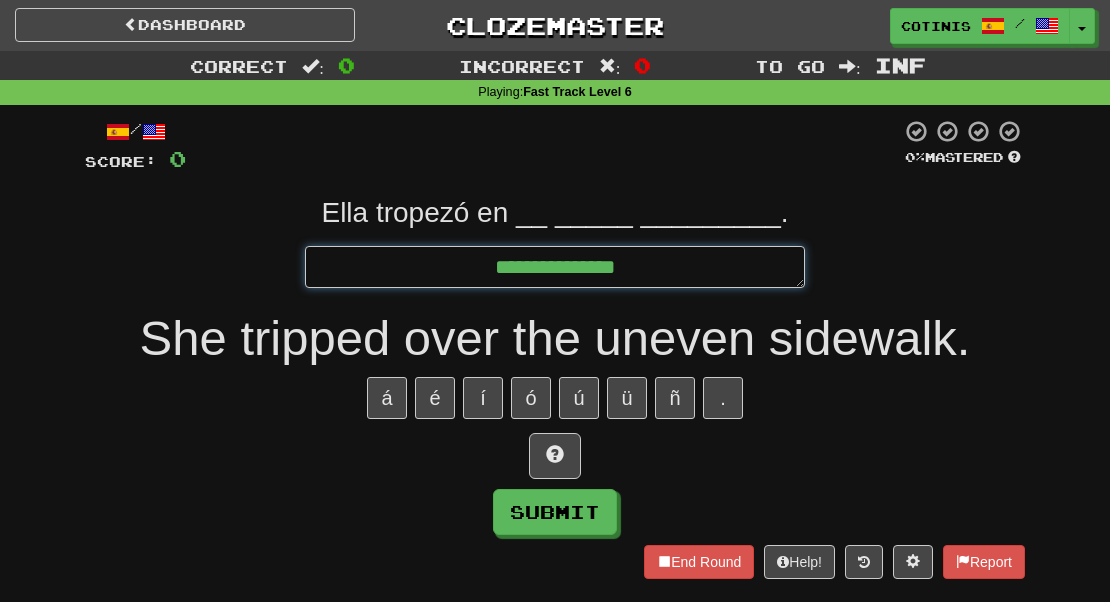 type on "*" 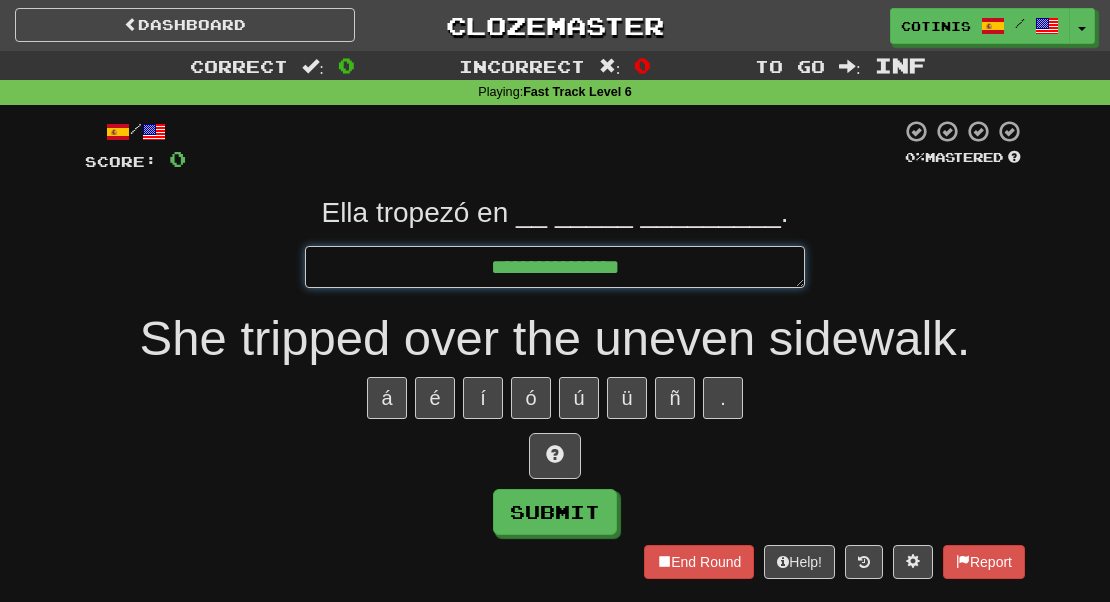 type on "*" 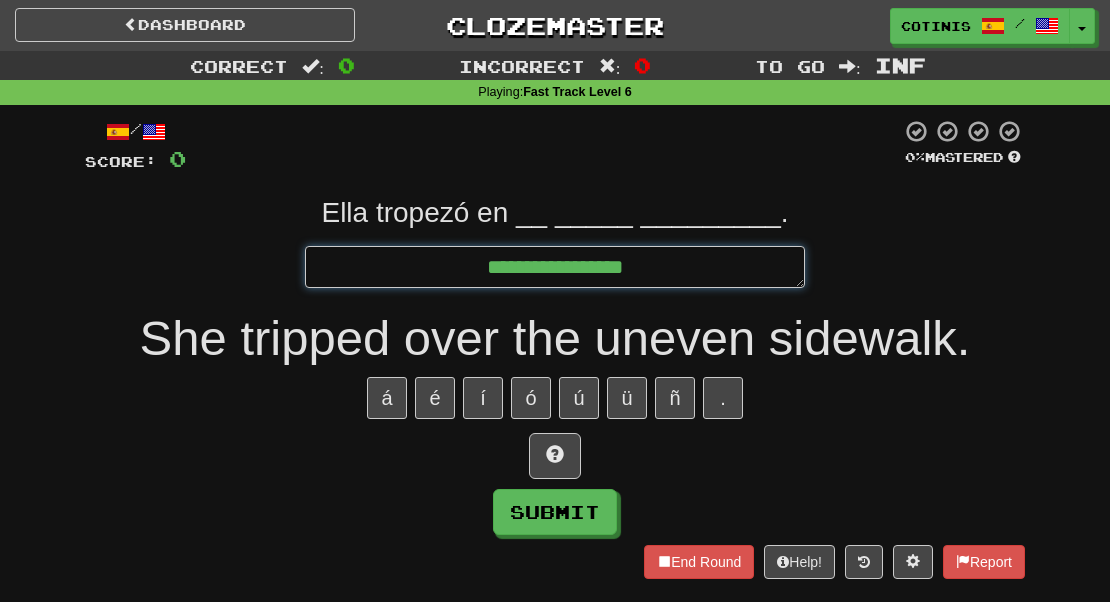 type on "*" 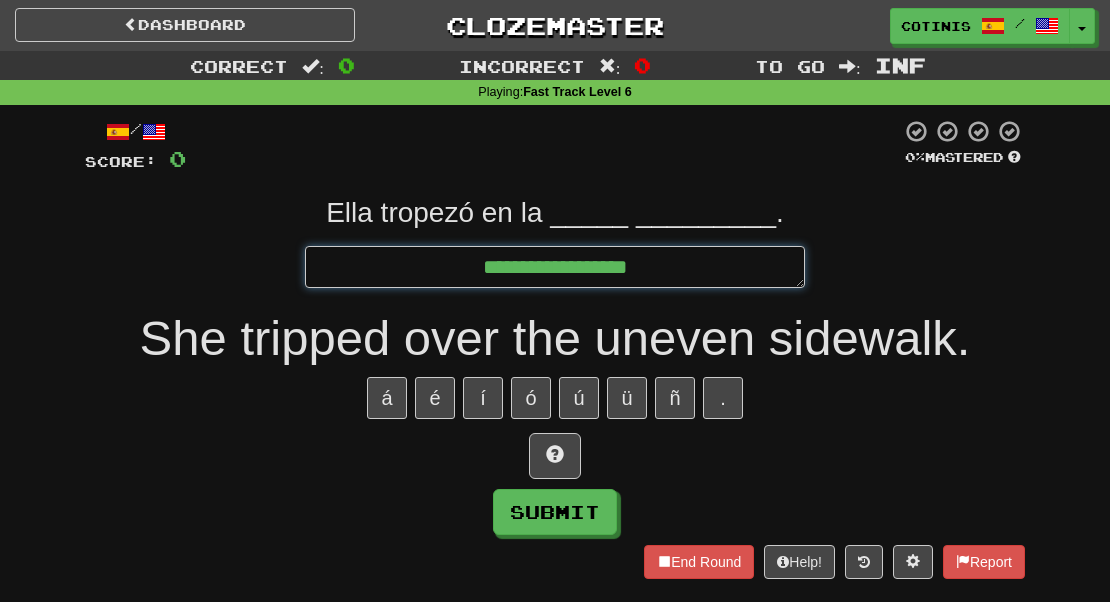 type on "*" 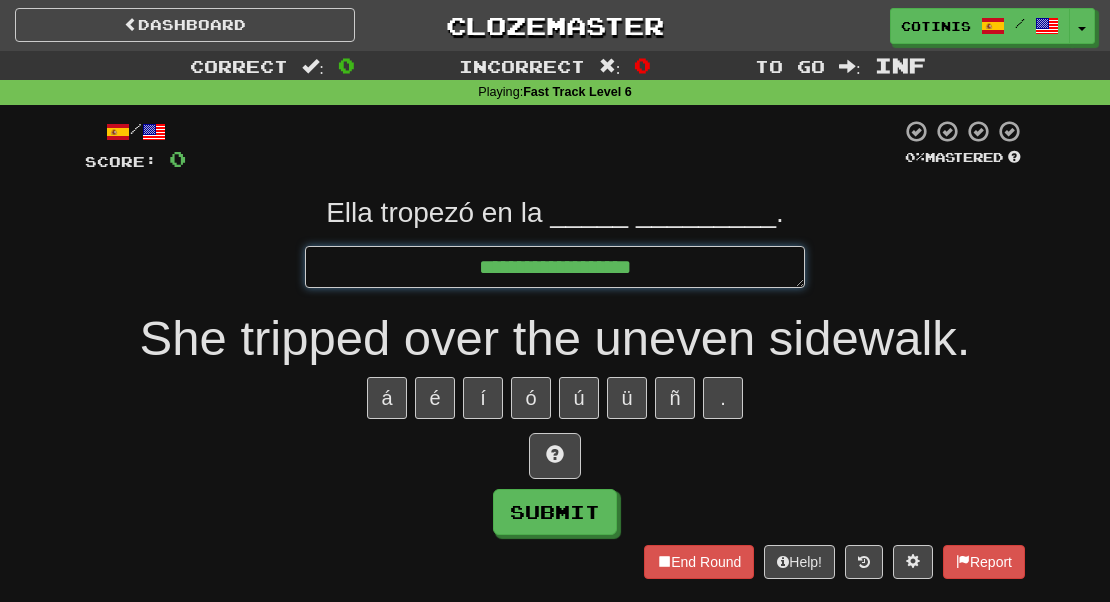 type on "*" 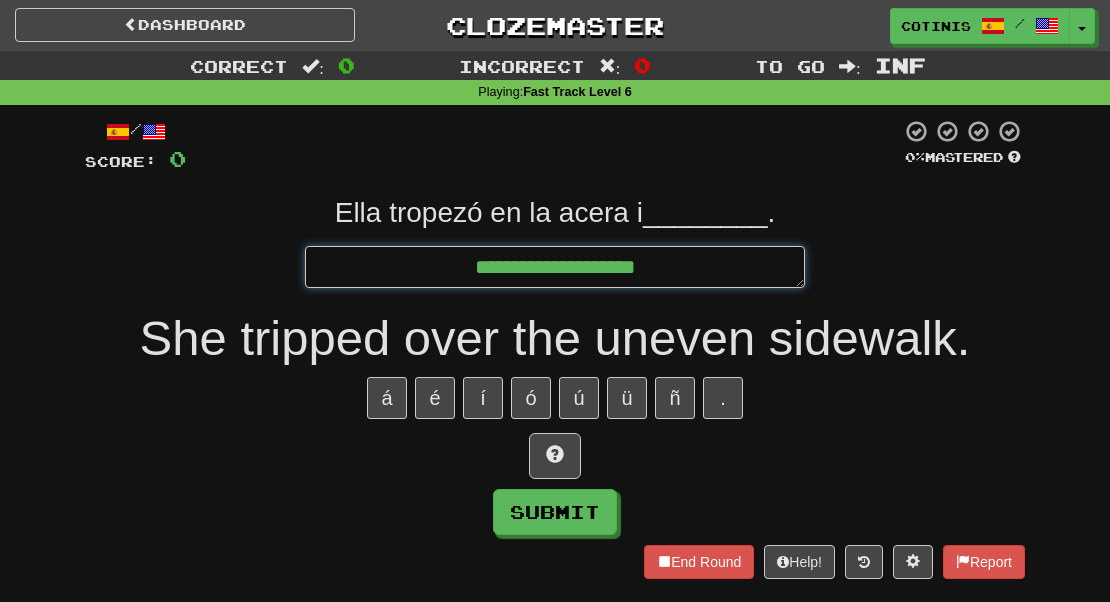 type on "*" 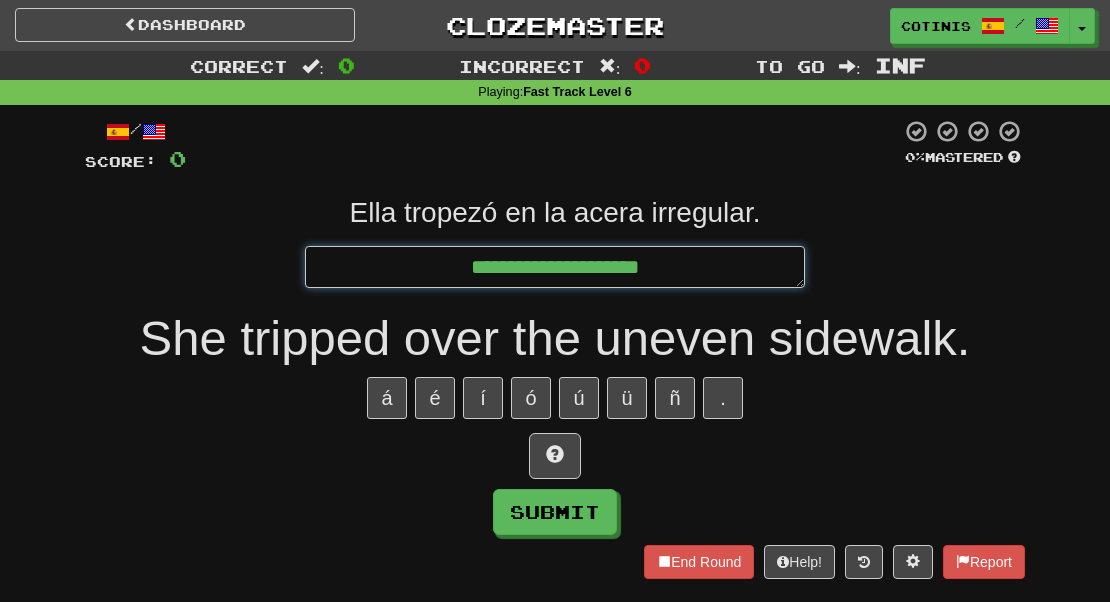 type on "*" 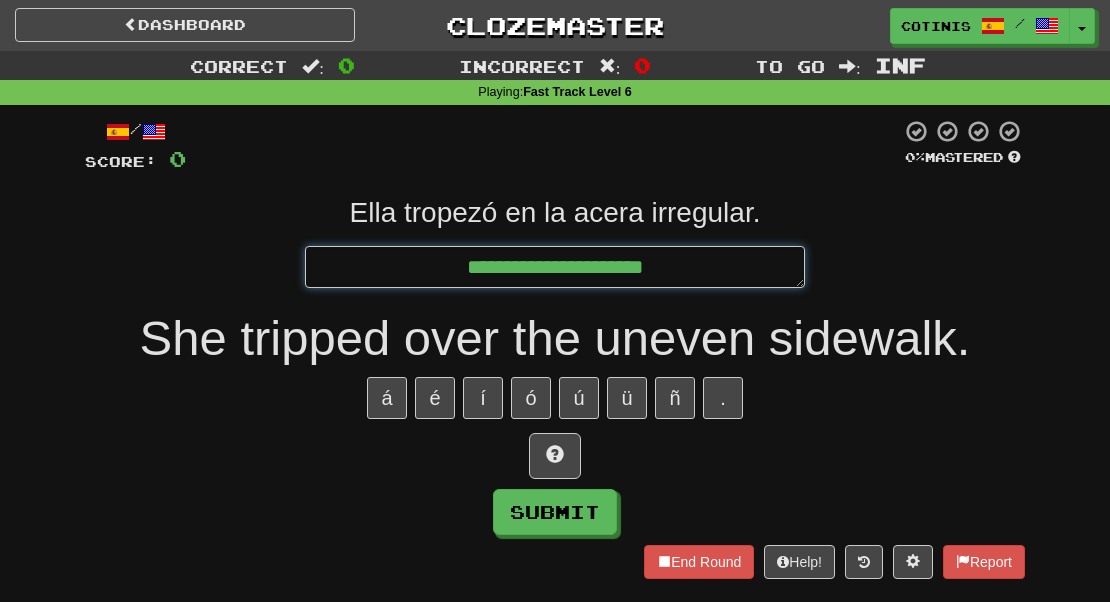 type on "*" 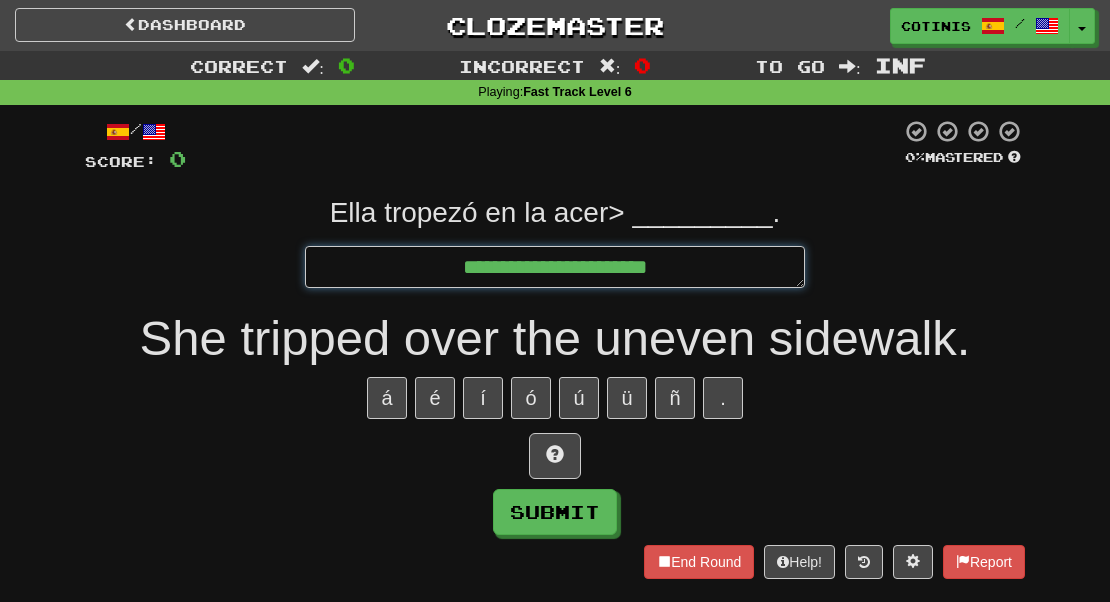type on "*" 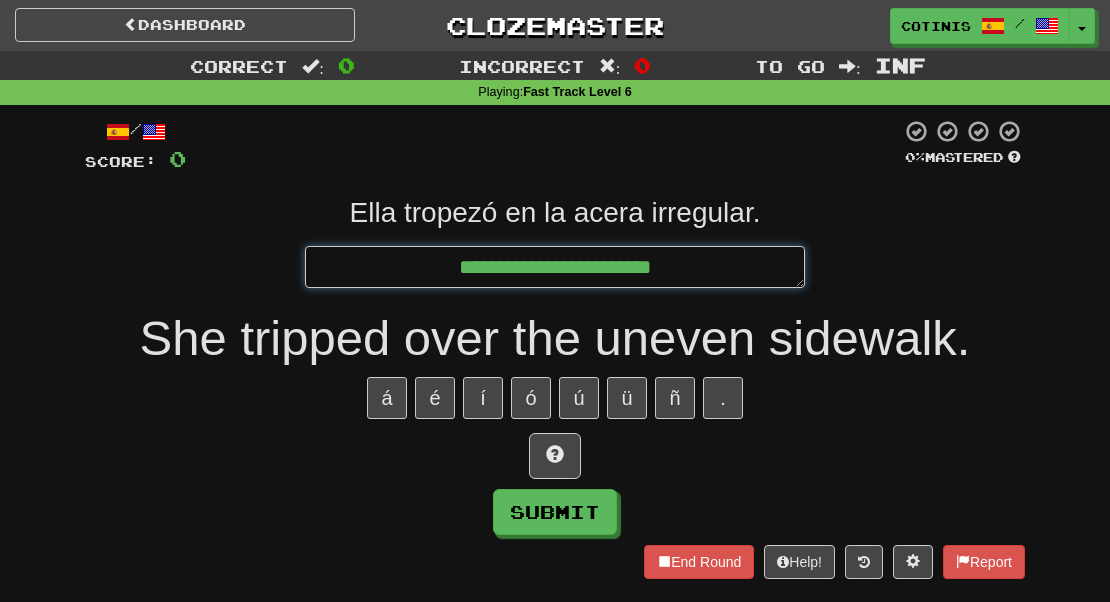 type on "*" 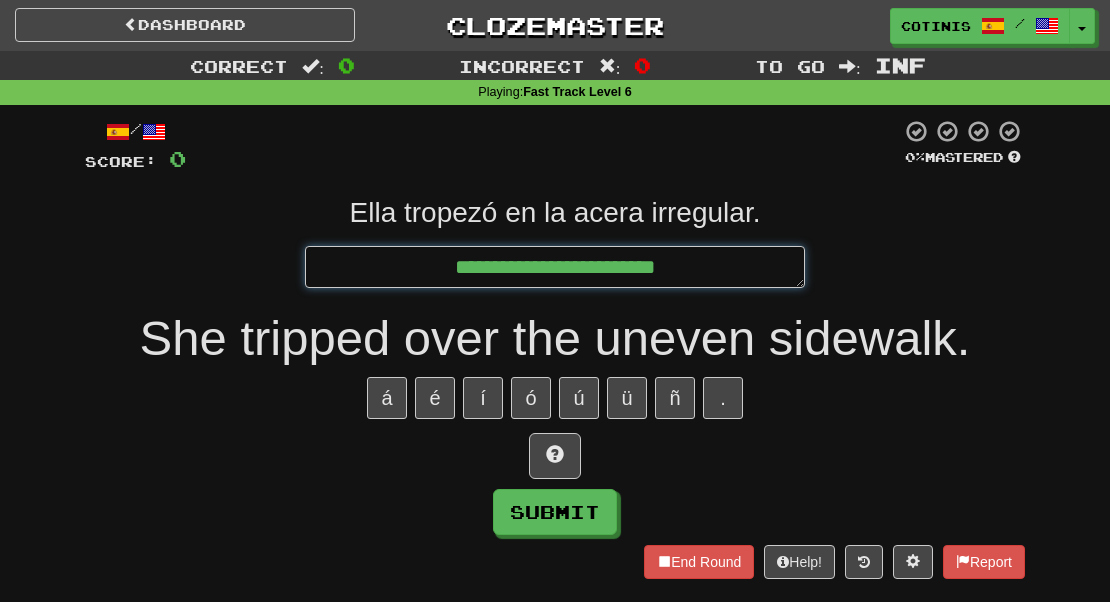 type on "*" 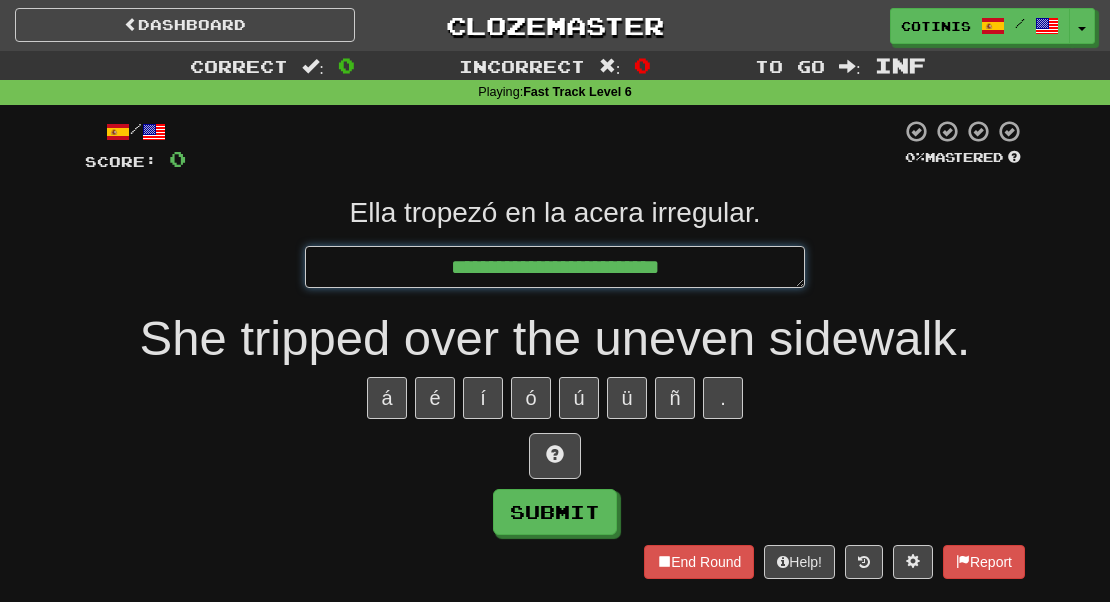 type on "*" 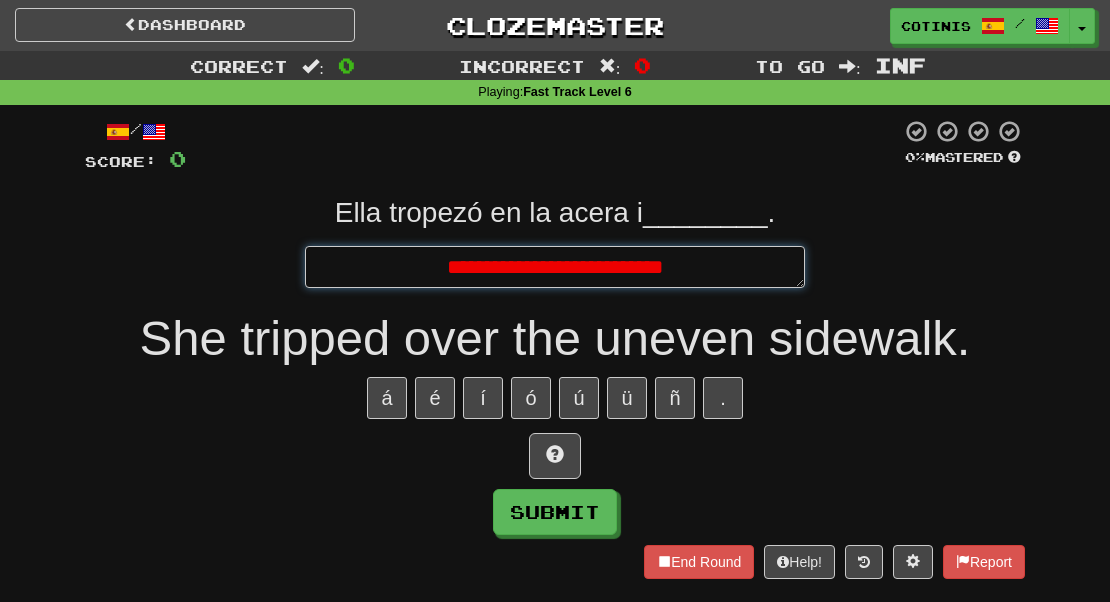 type on "*" 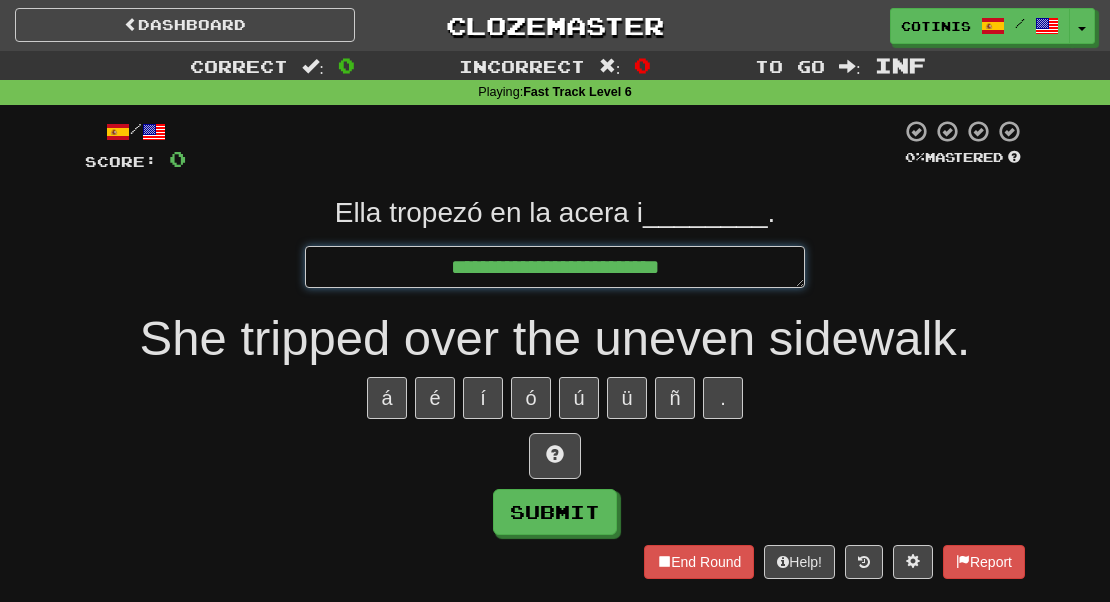 type on "*" 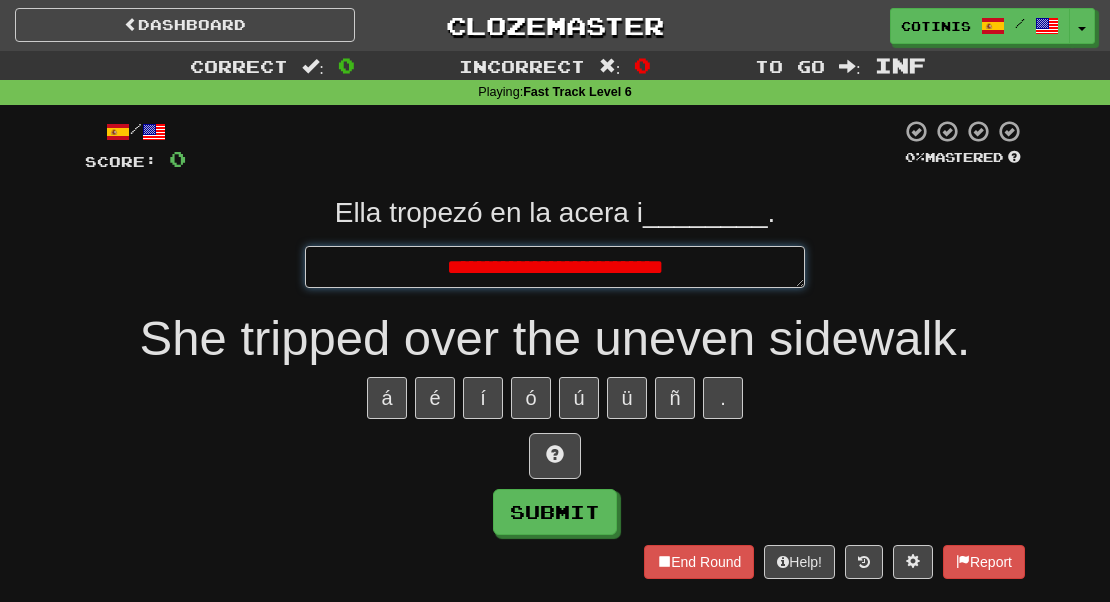 type on "*" 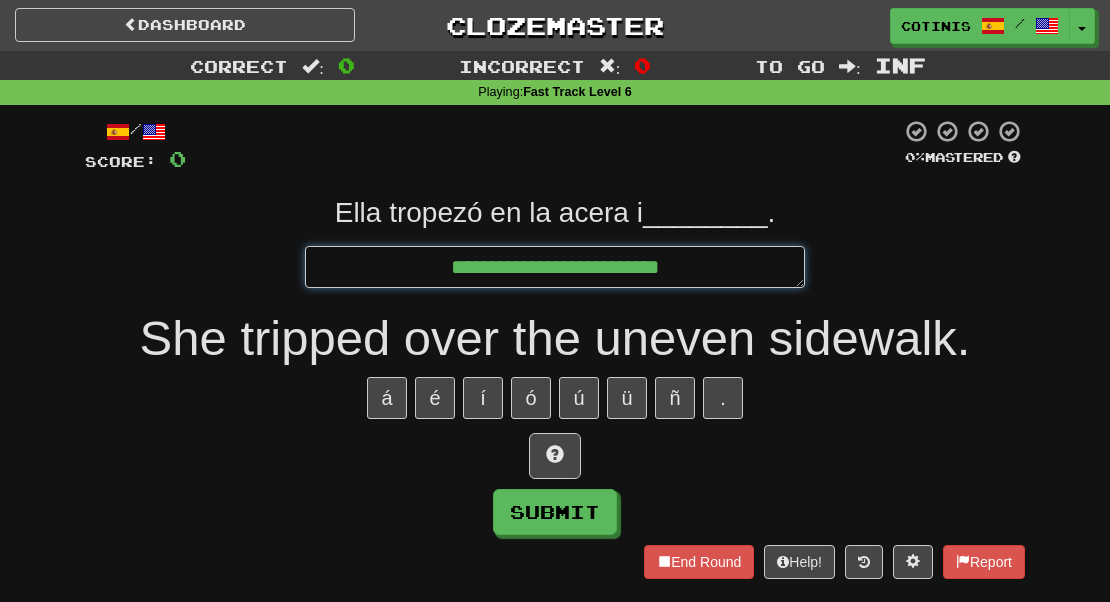 type on "*" 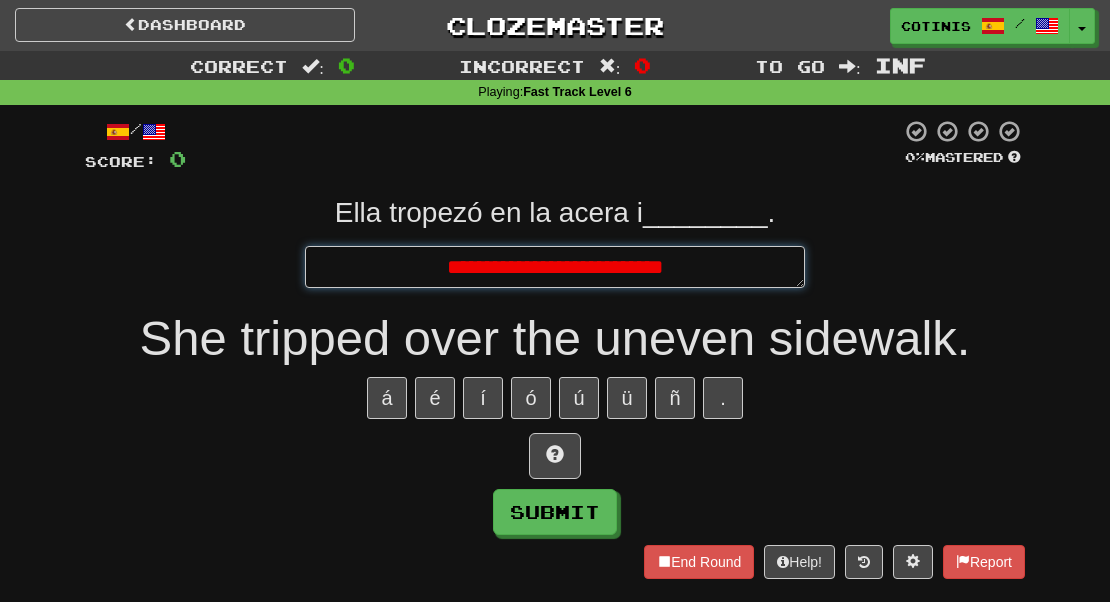 type on "*" 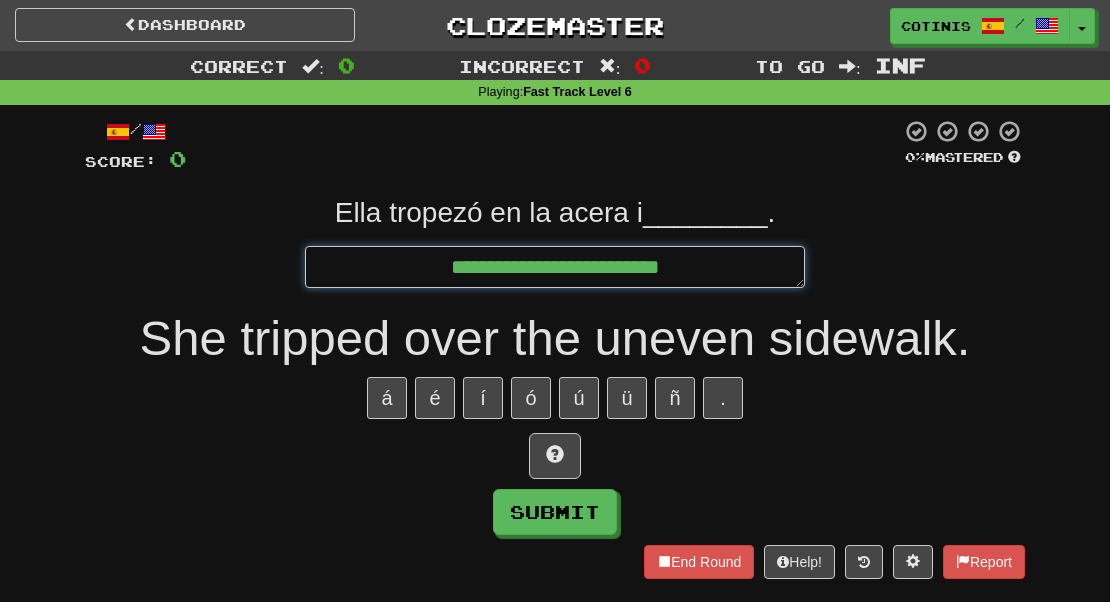 type on "*" 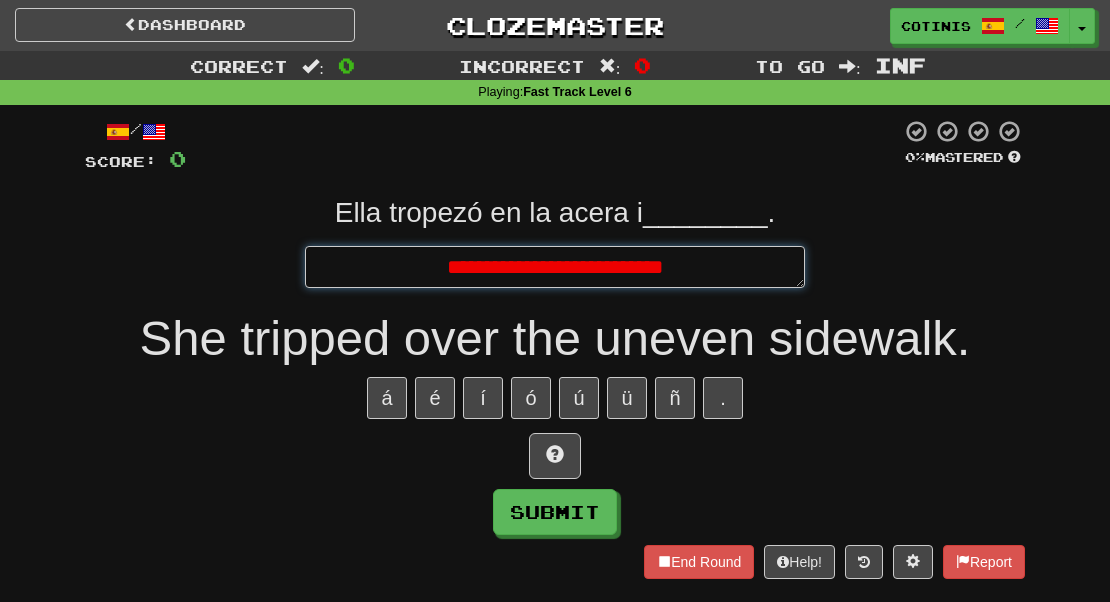 type on "*" 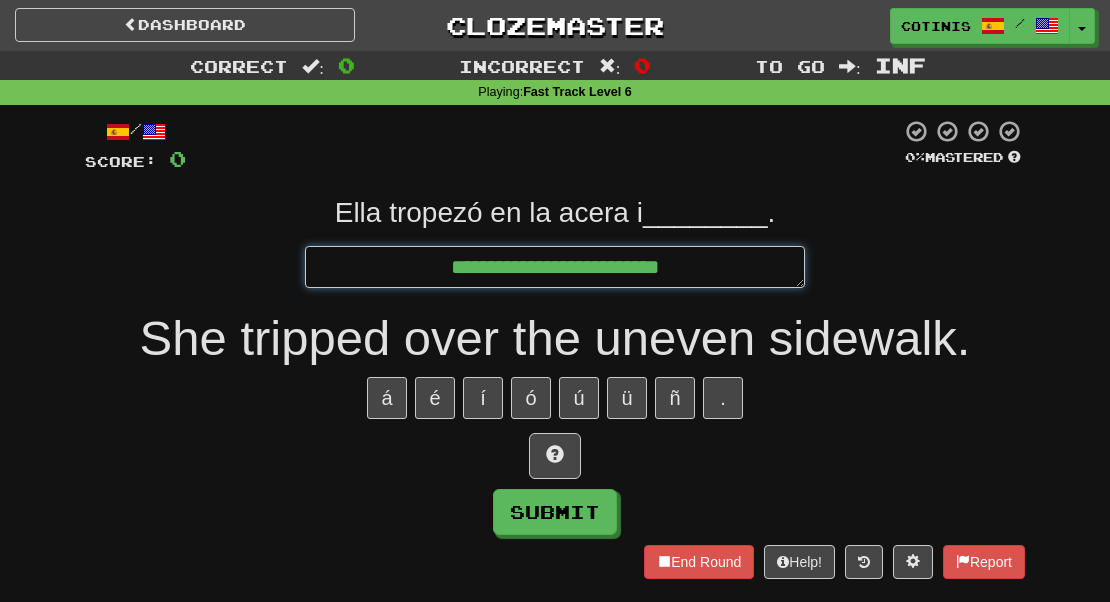 type on "*" 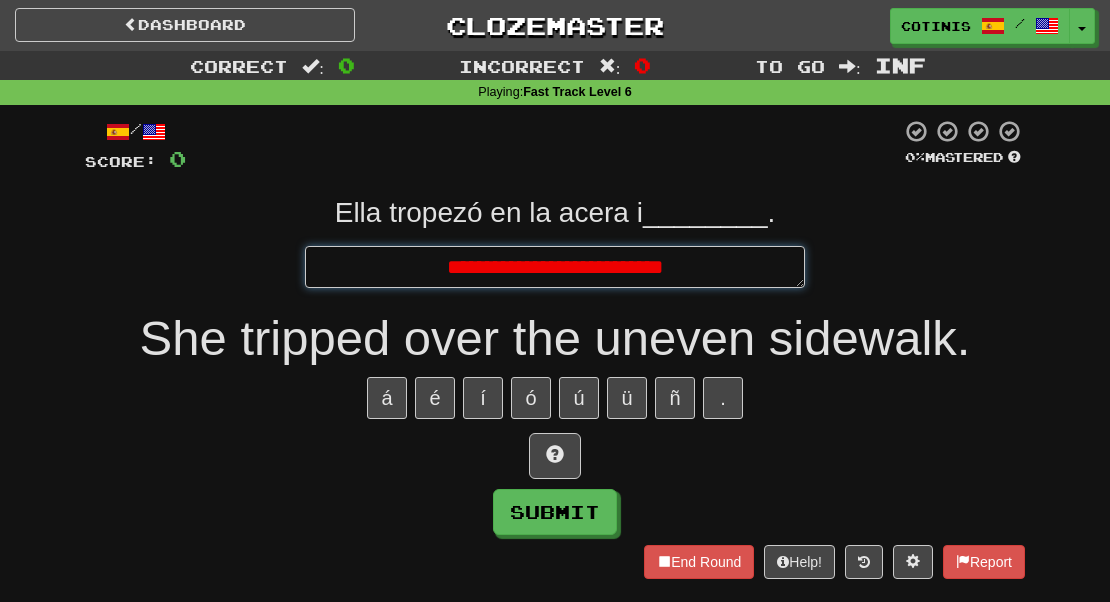 type on "*" 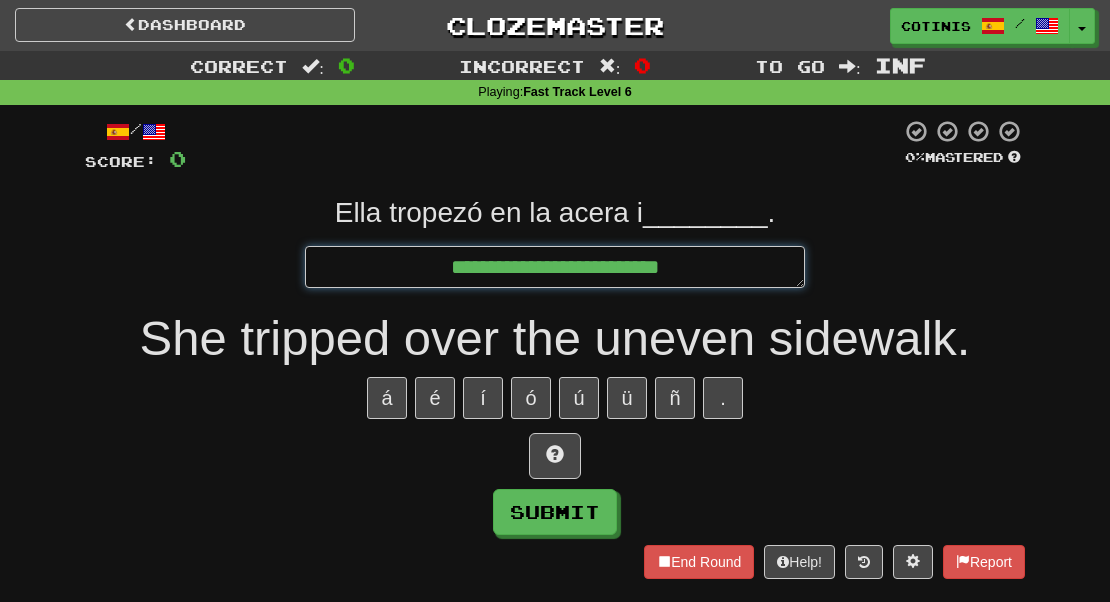 type on "*" 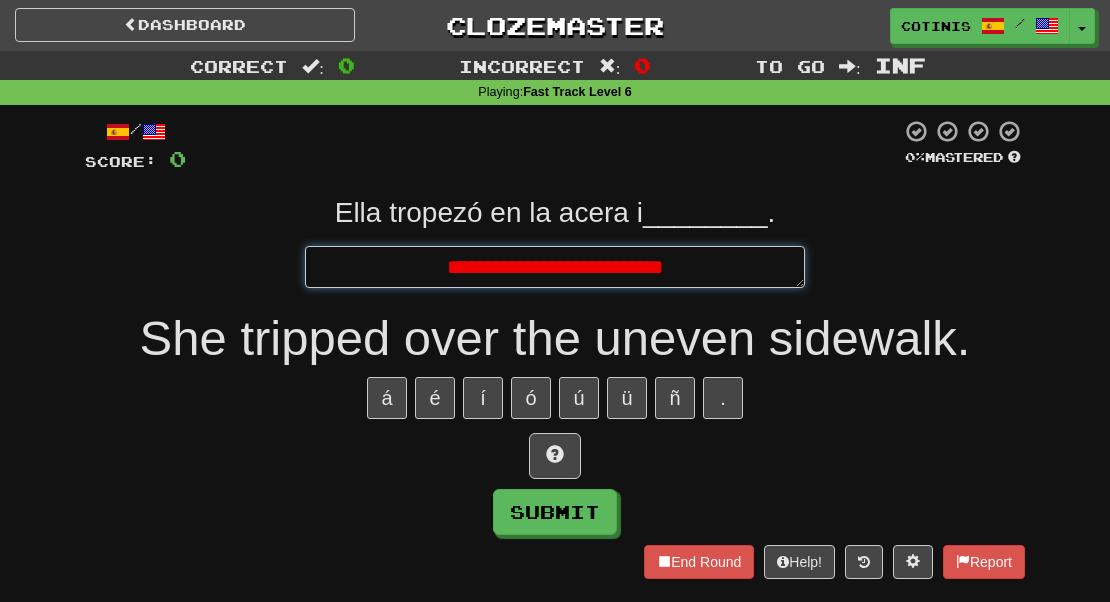 type on "*" 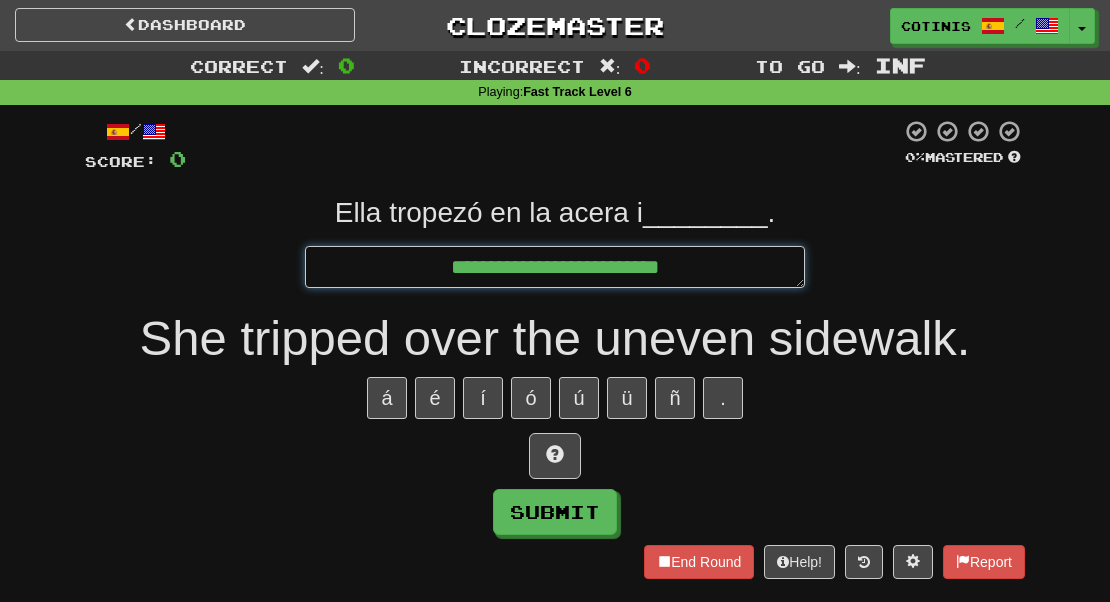 type on "*" 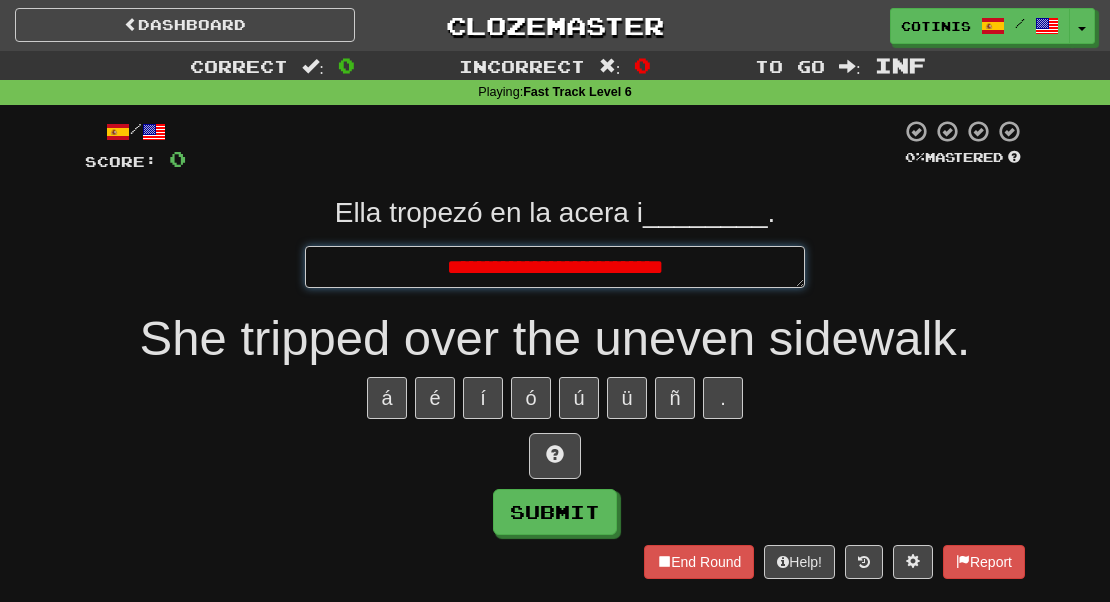 type on "*" 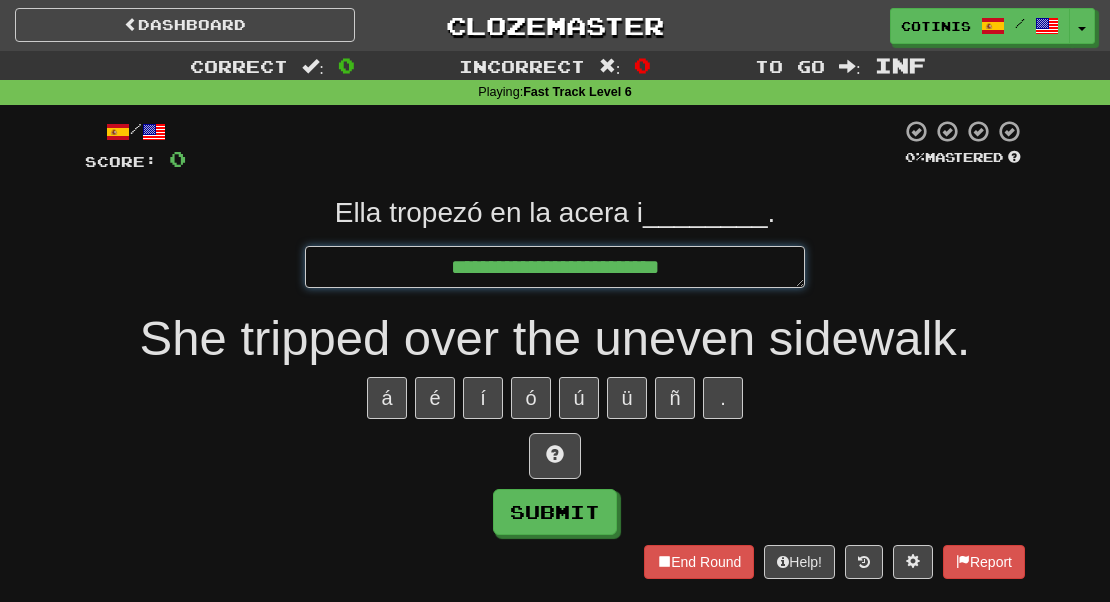 type on "*" 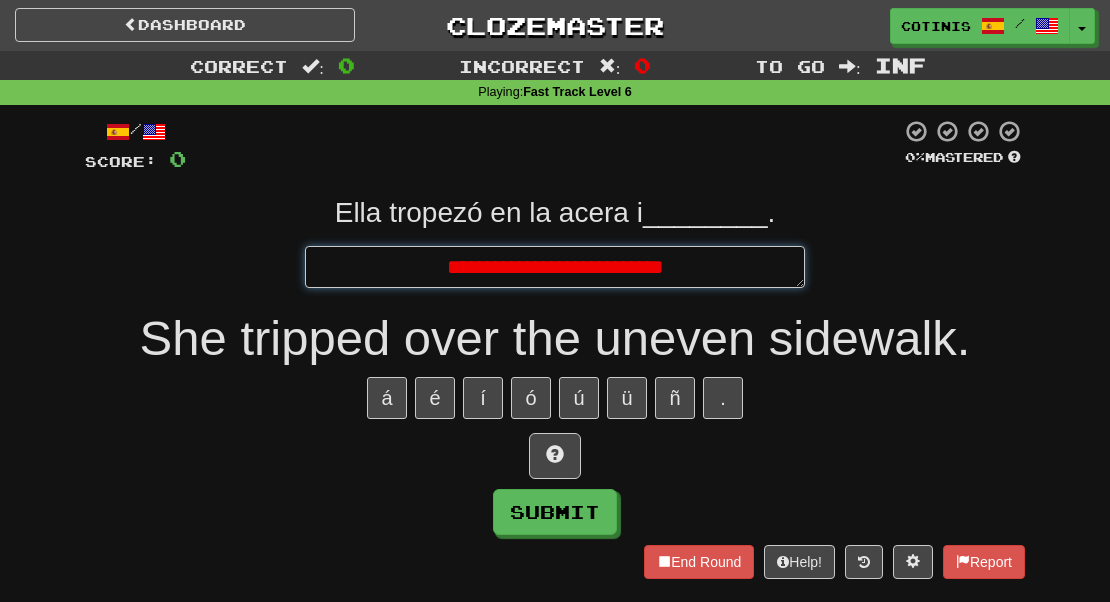 type on "*" 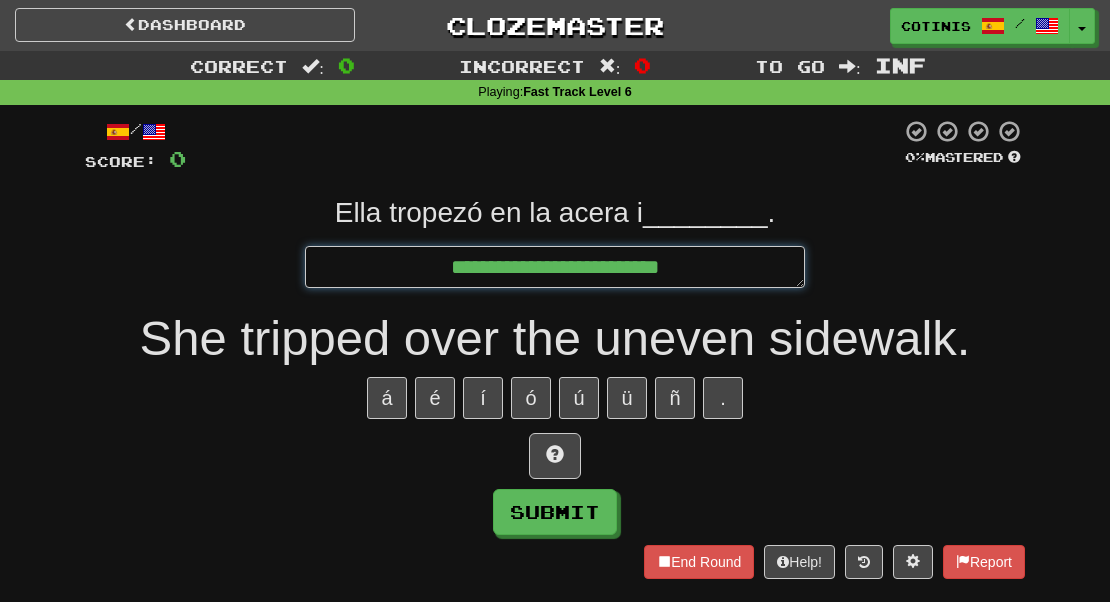 type on "*" 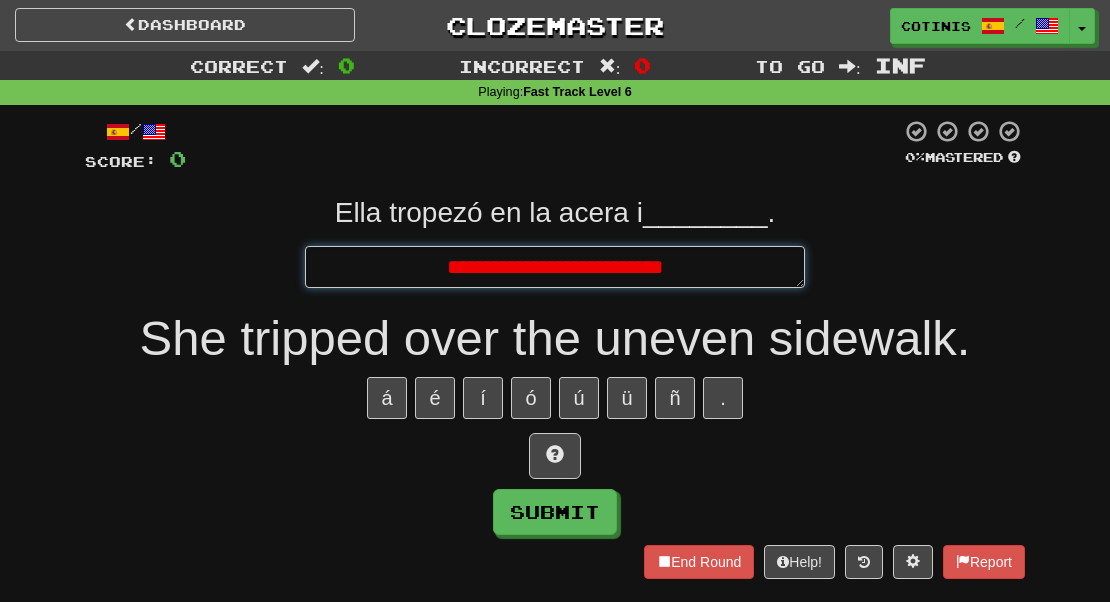 type on "*" 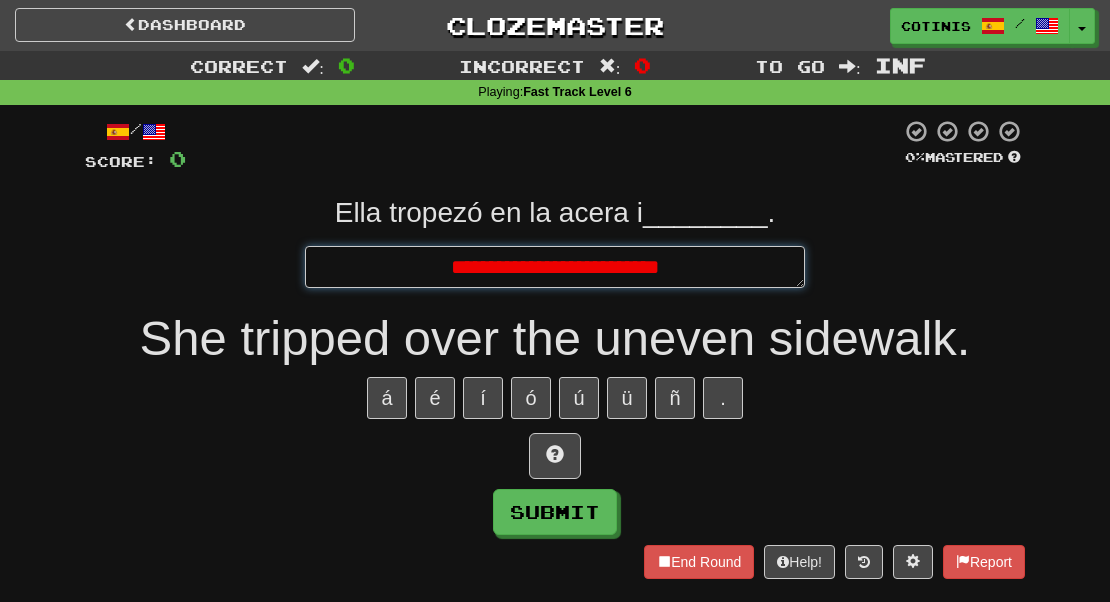 type on "*" 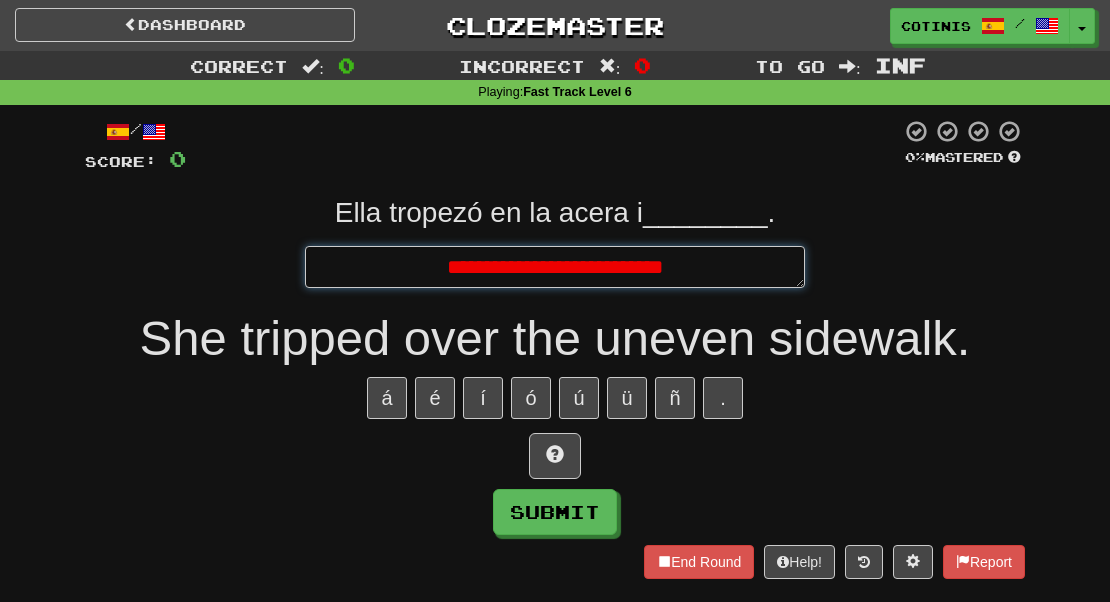 type on "*" 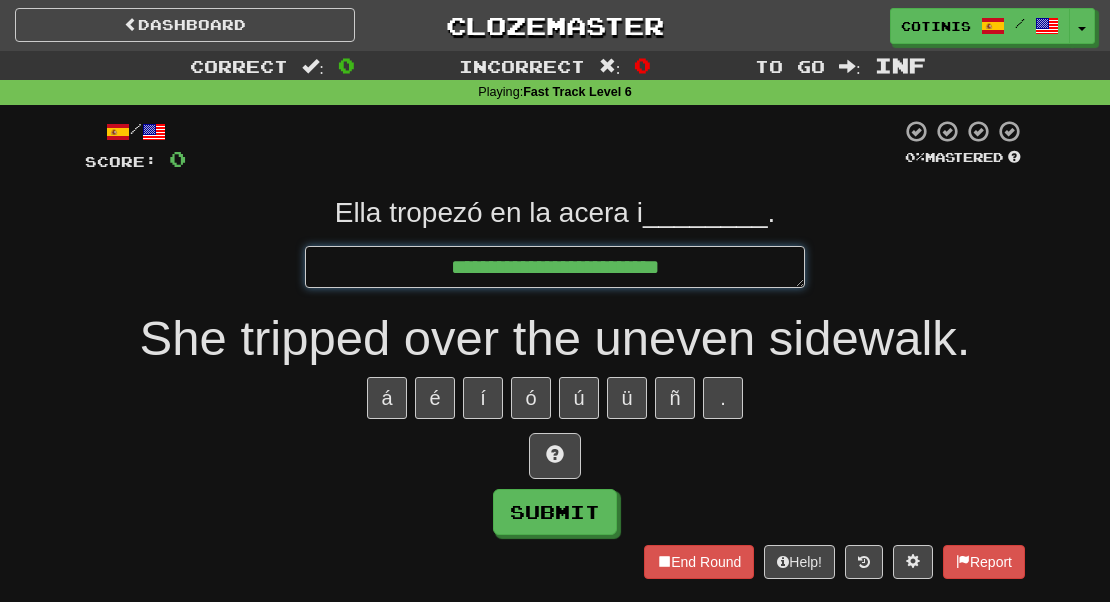 type on "*" 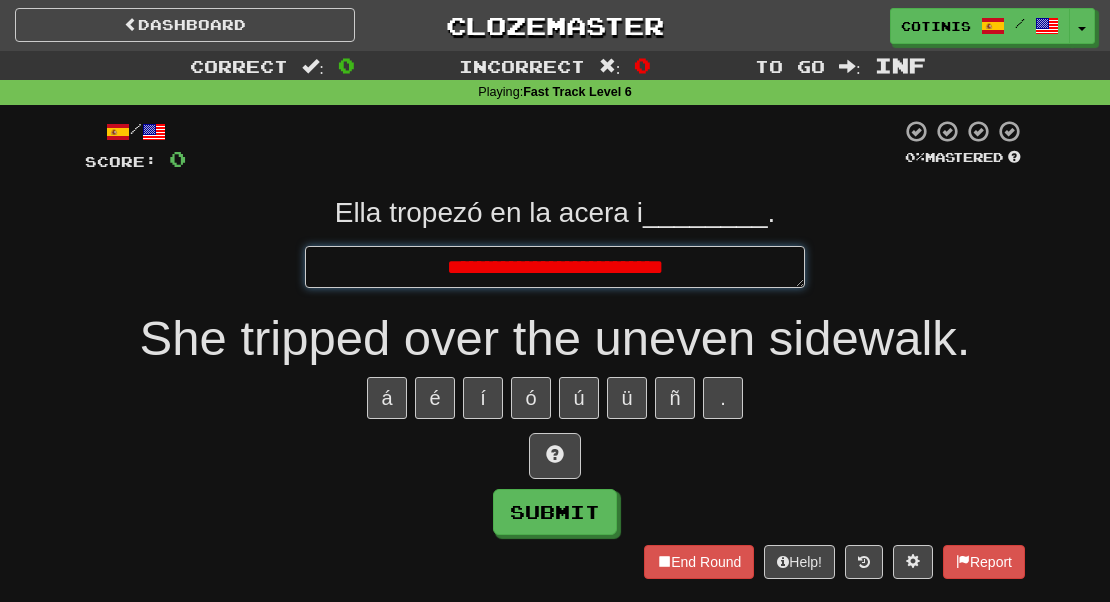 type on "*" 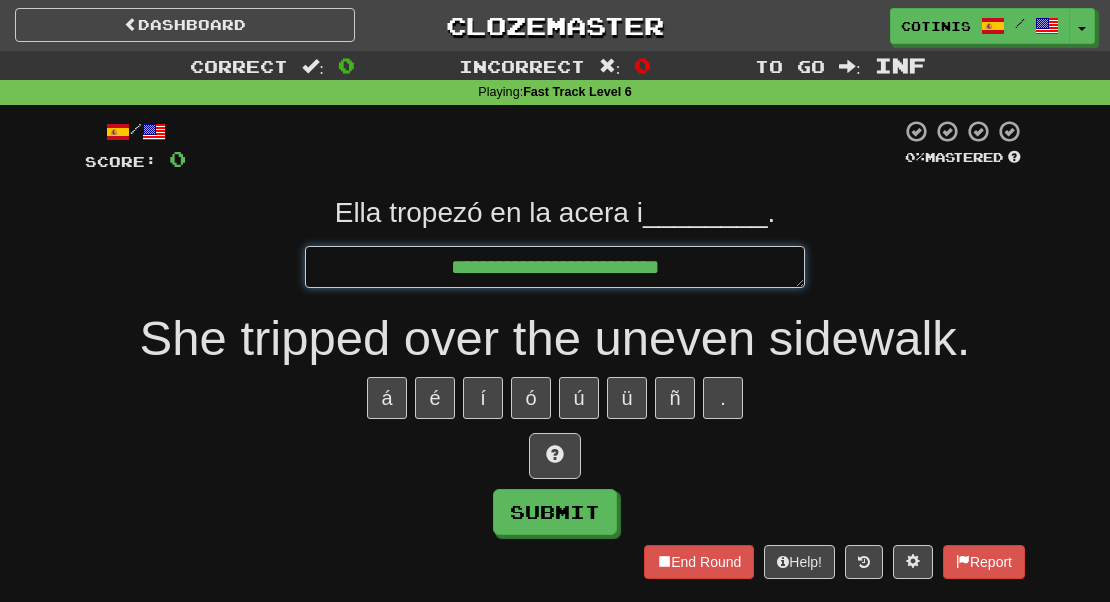 type on "*" 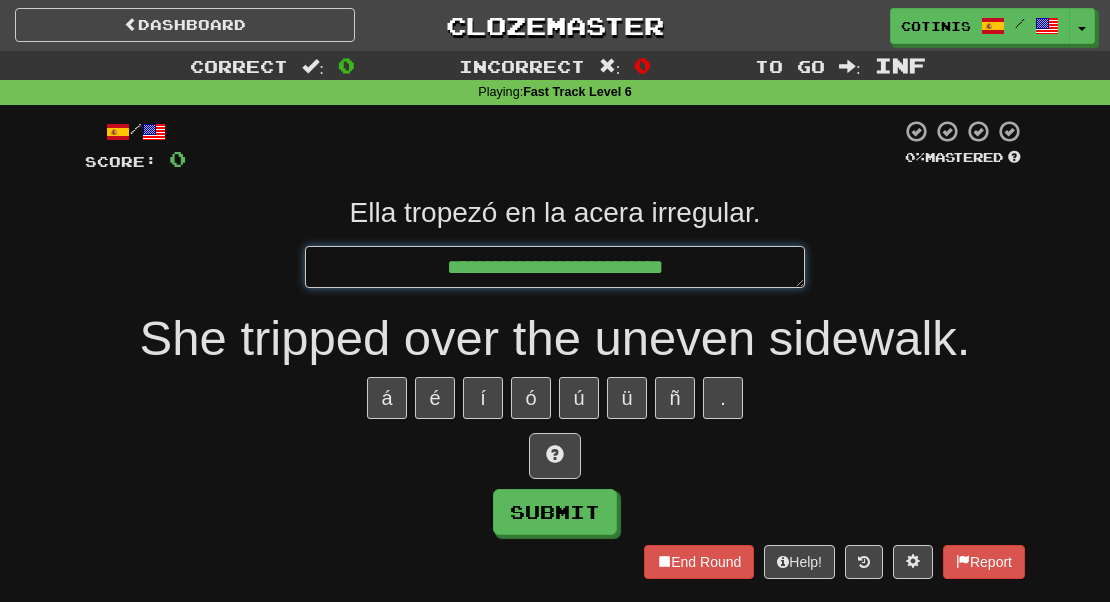 type on "*" 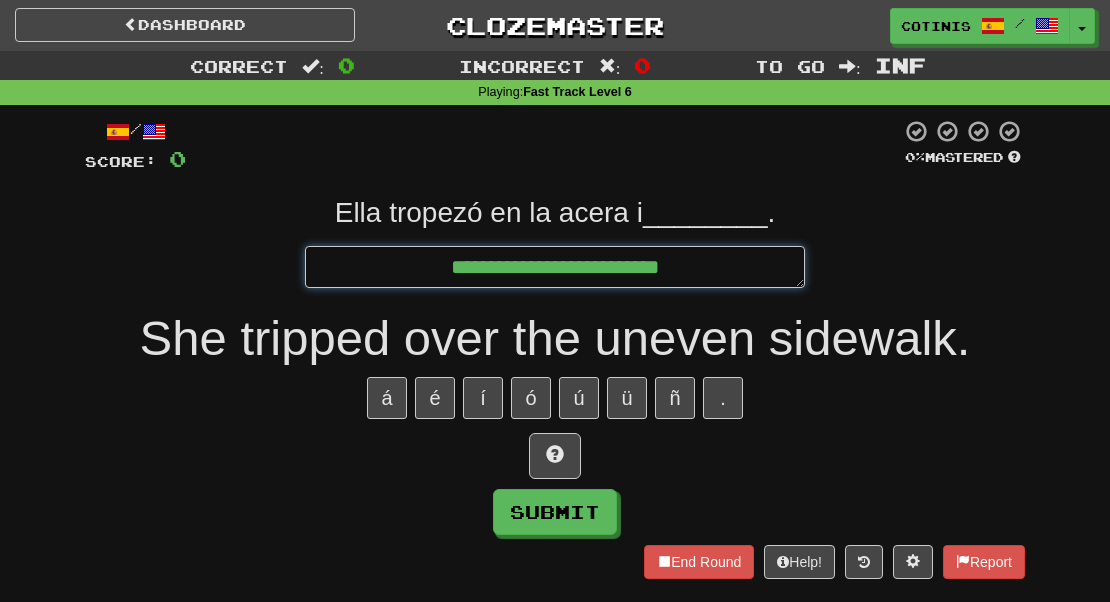 type on "*" 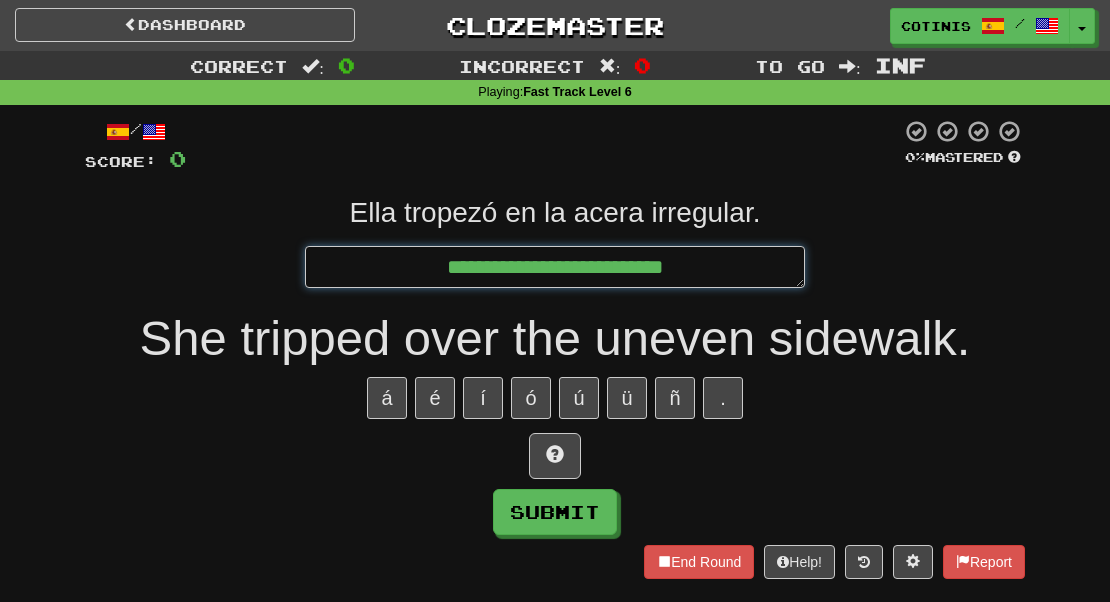 type on "*" 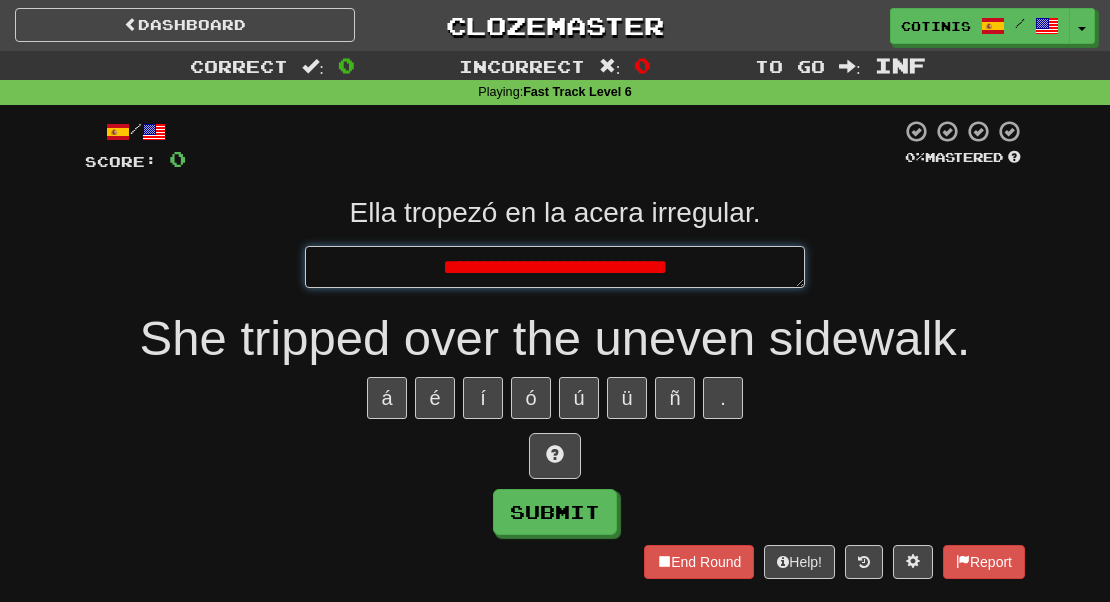 type on "*" 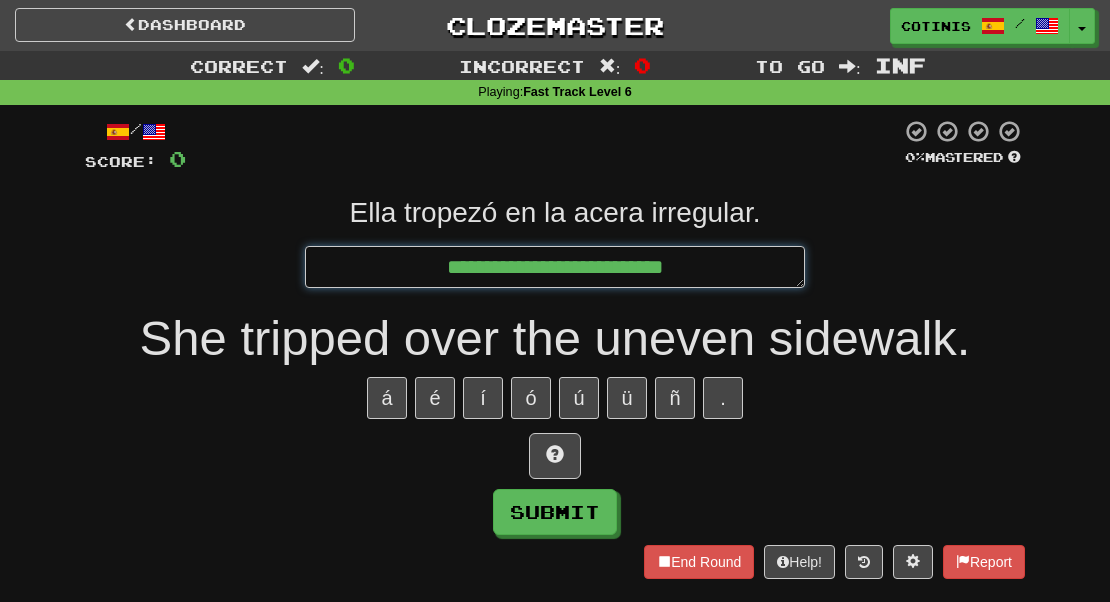 type on "*" 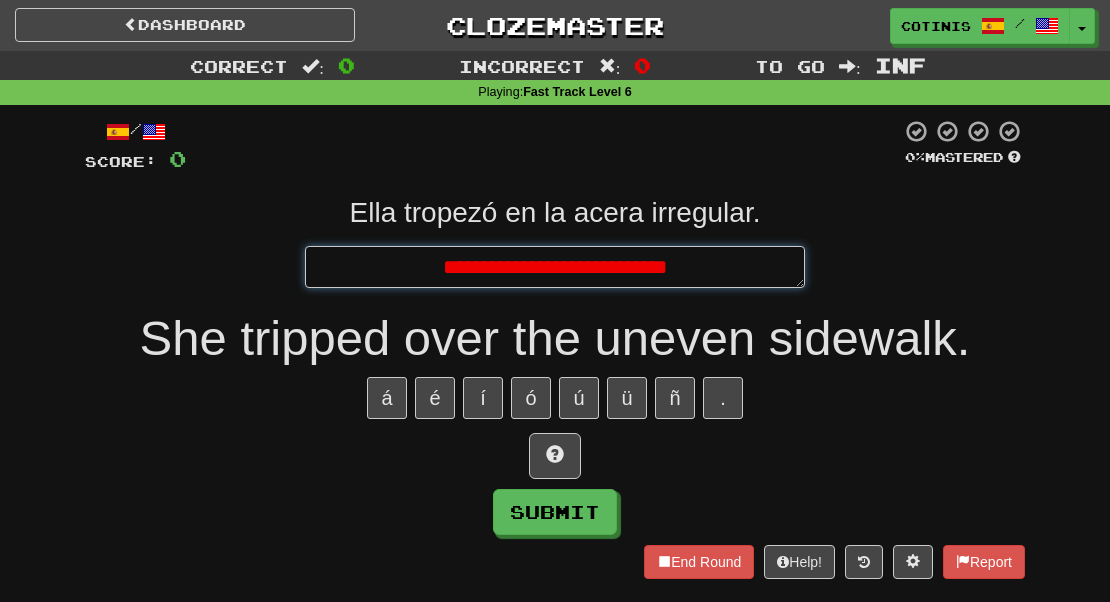 type on "*" 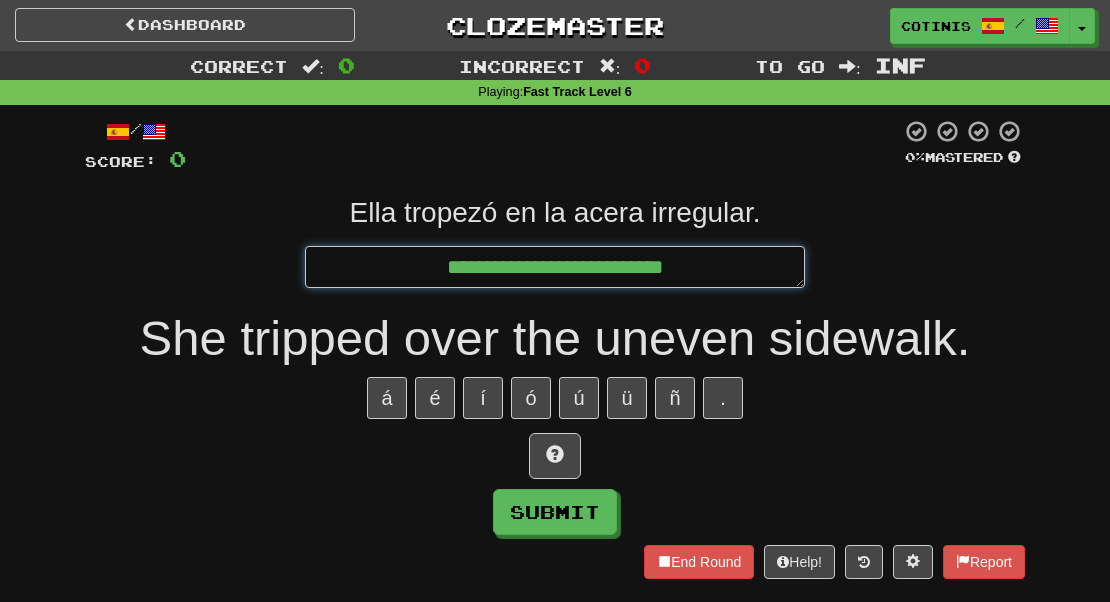 type on "*" 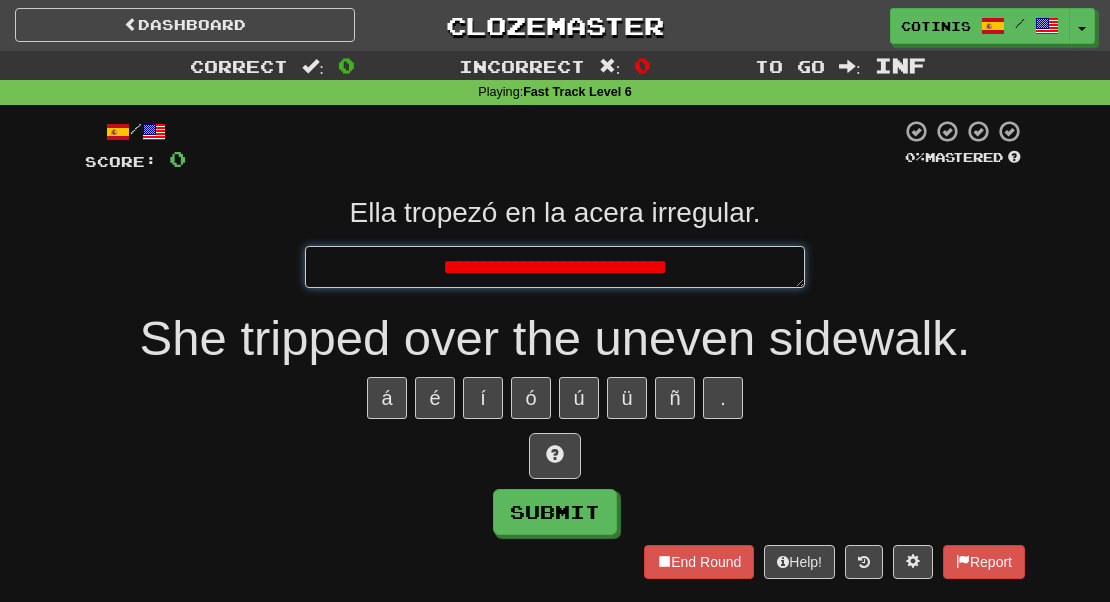 type on "*" 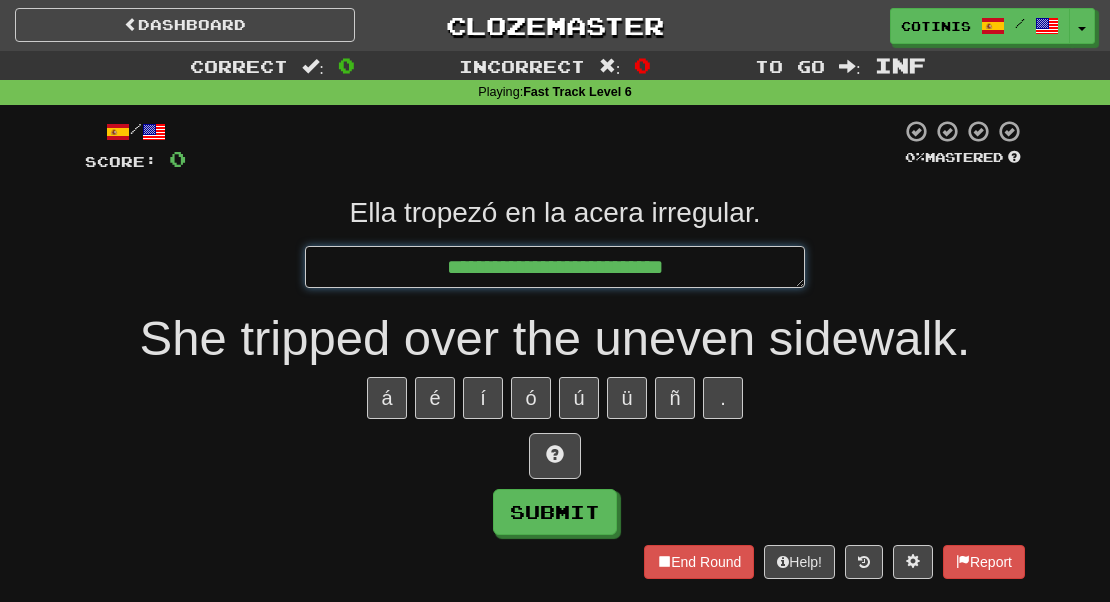 type on "*" 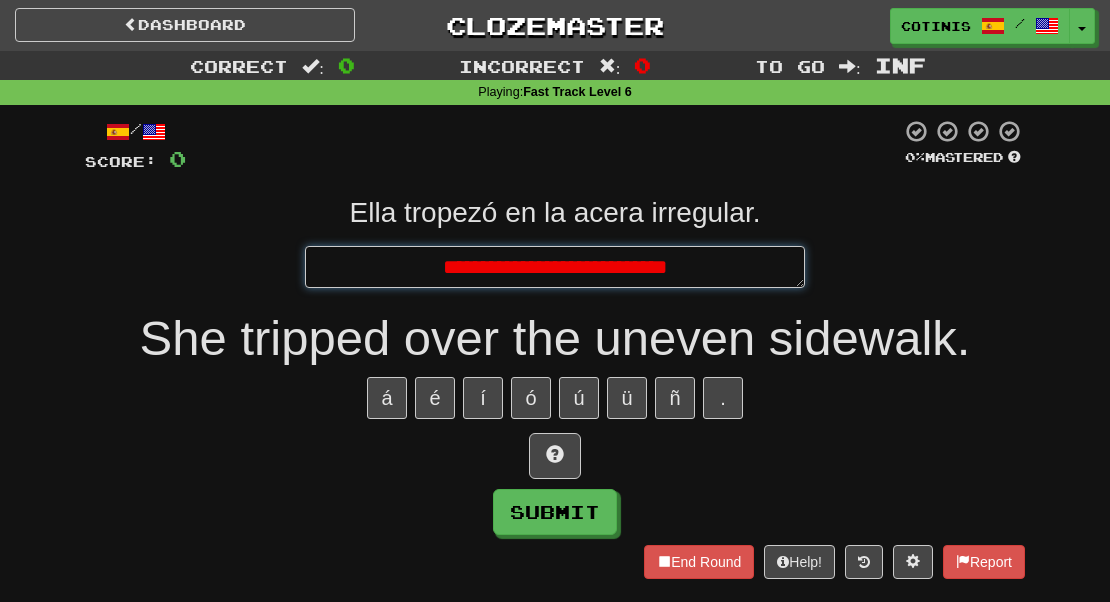 type on "*" 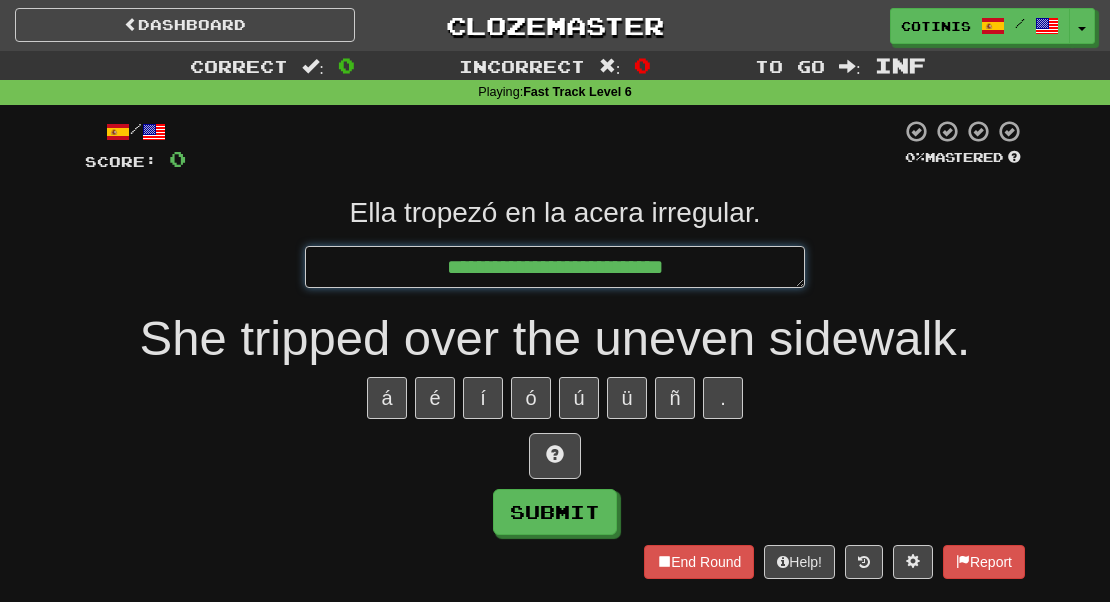 type on "*" 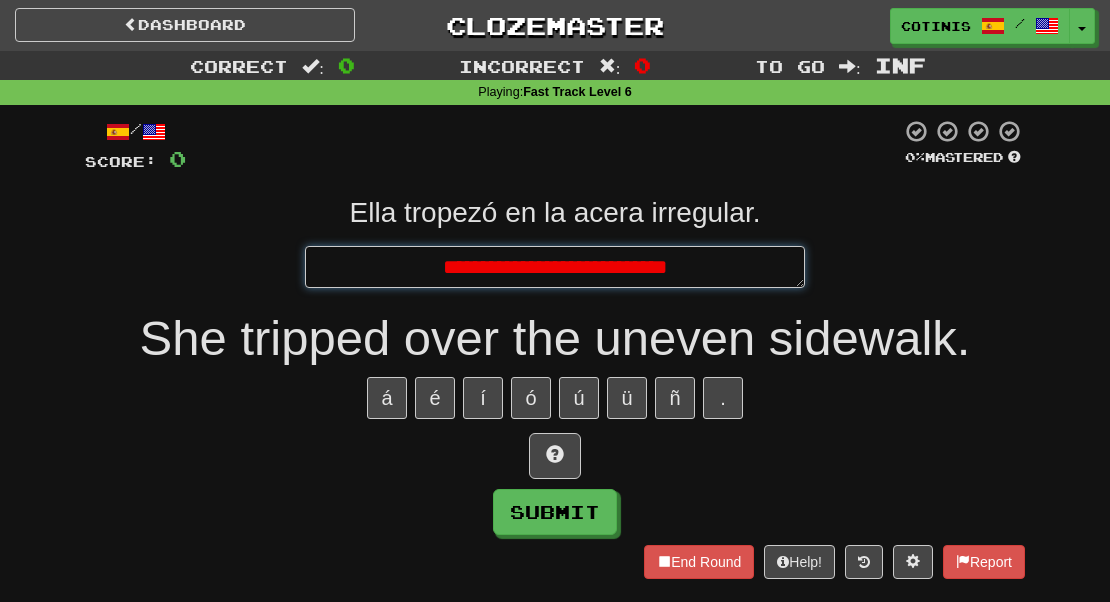 type on "*" 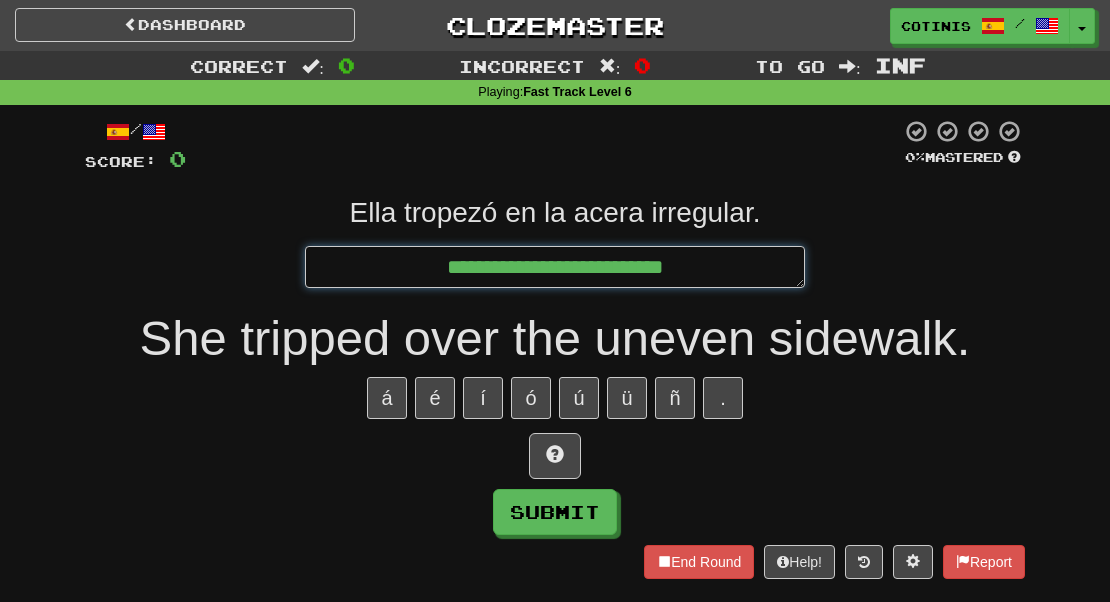 type on "*" 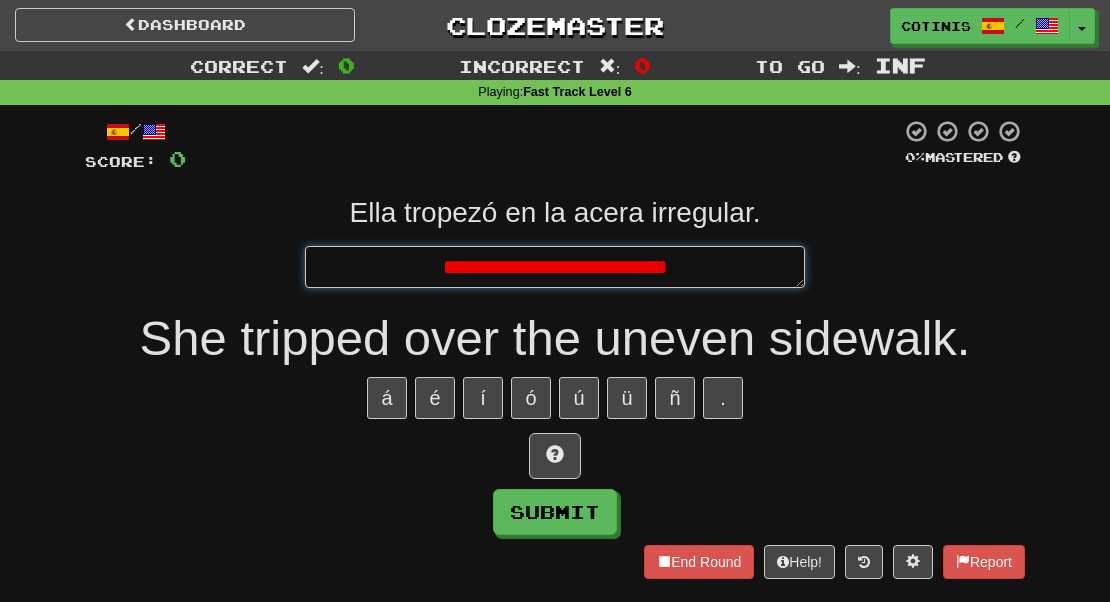 type on "*" 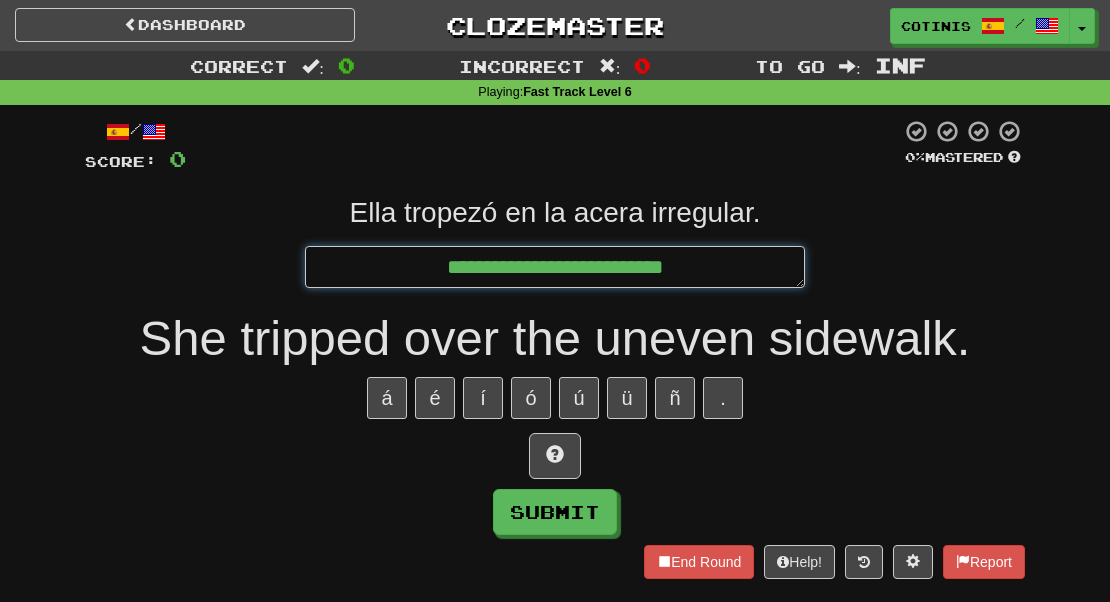 type on "*" 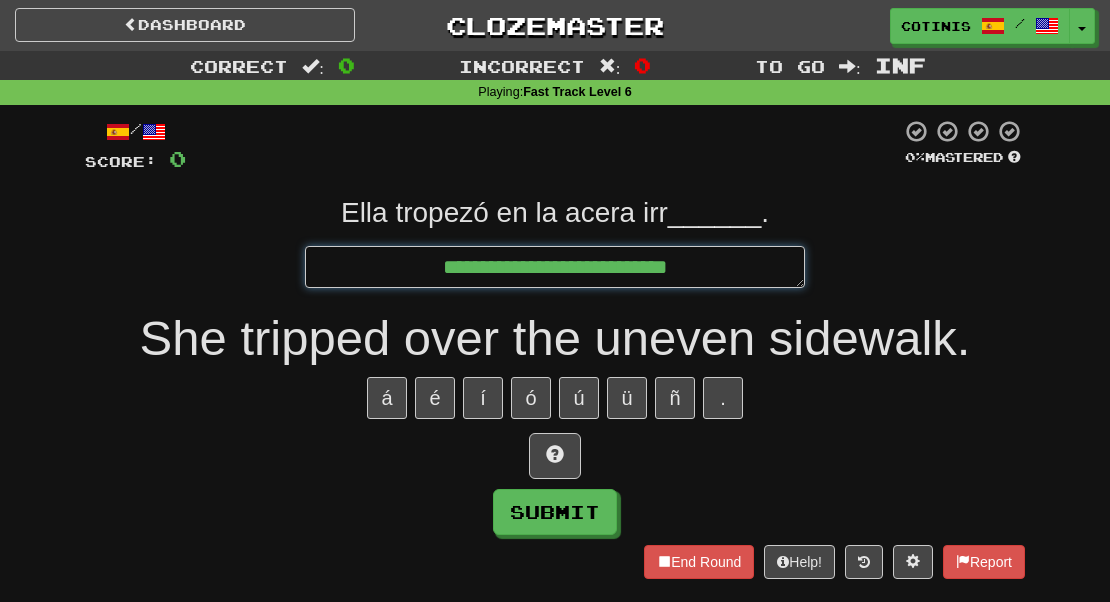 type on "*" 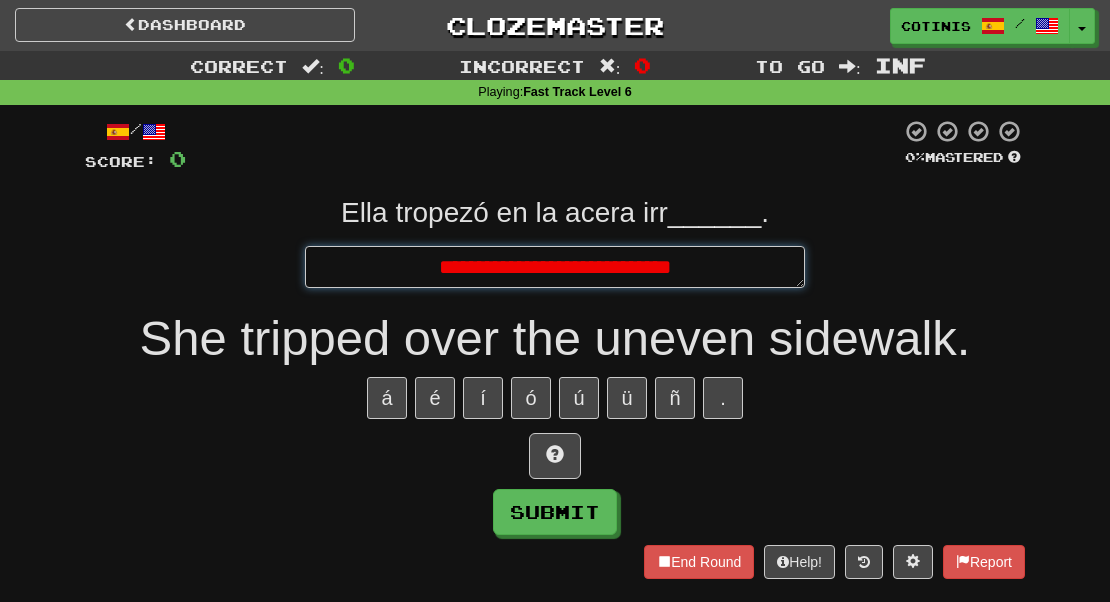 type on "*" 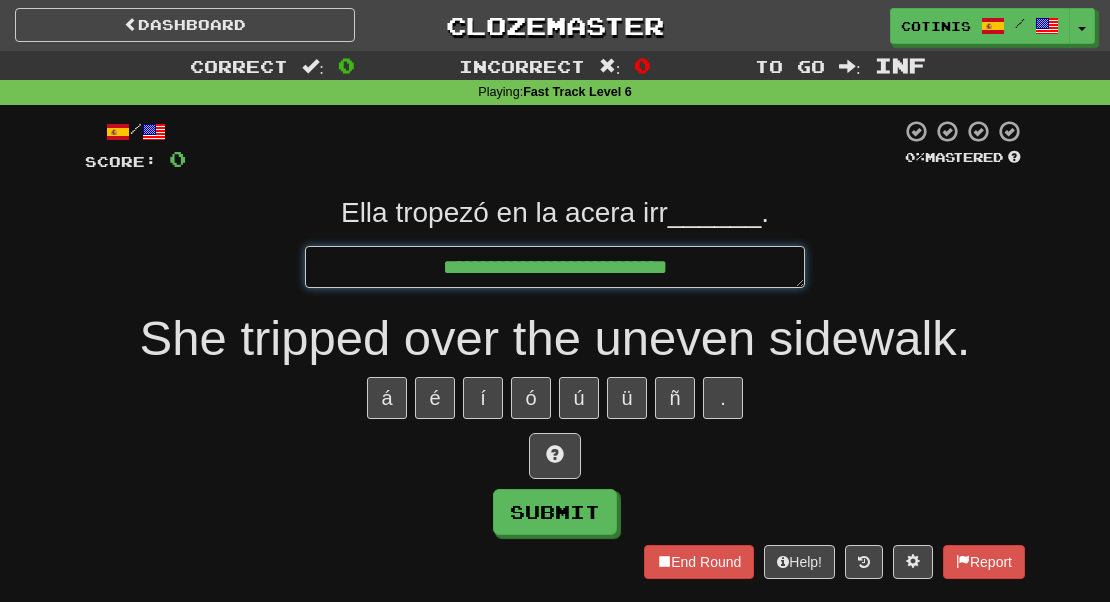 type on "*" 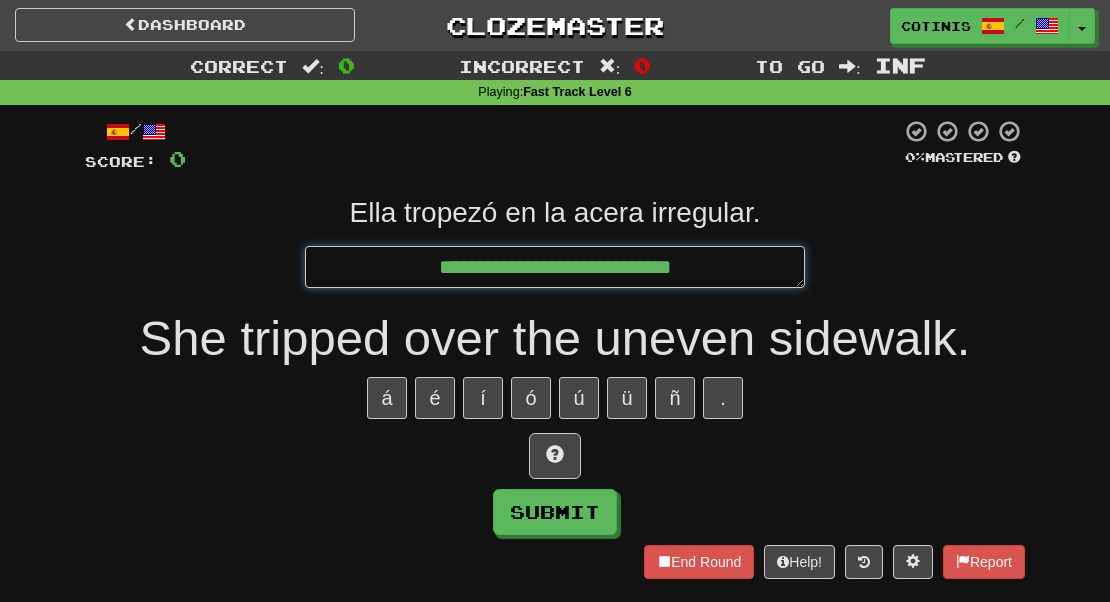 type on "*" 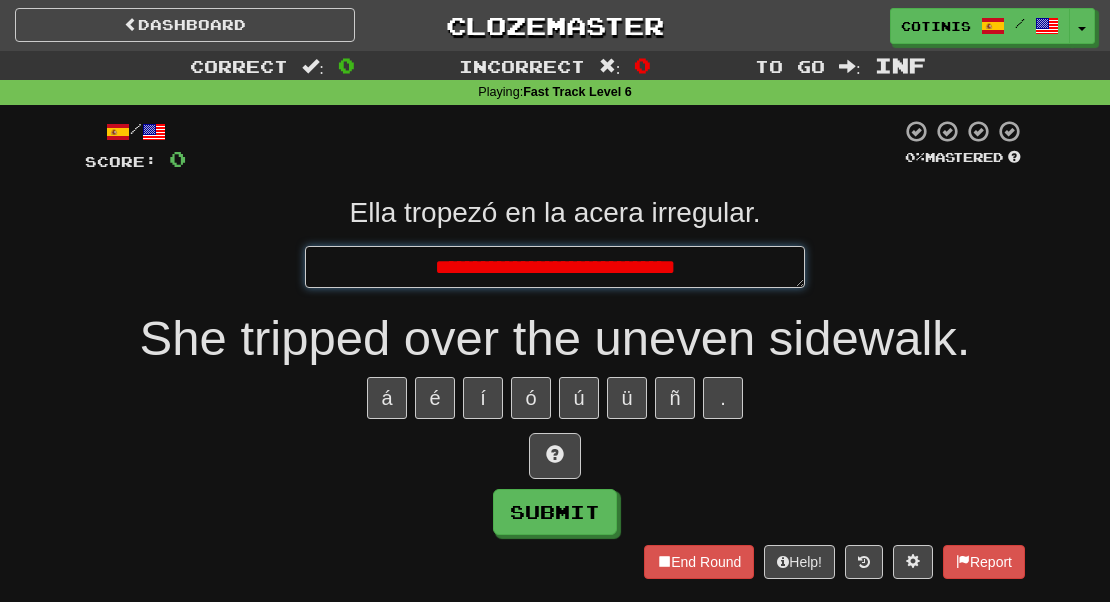 type on "*" 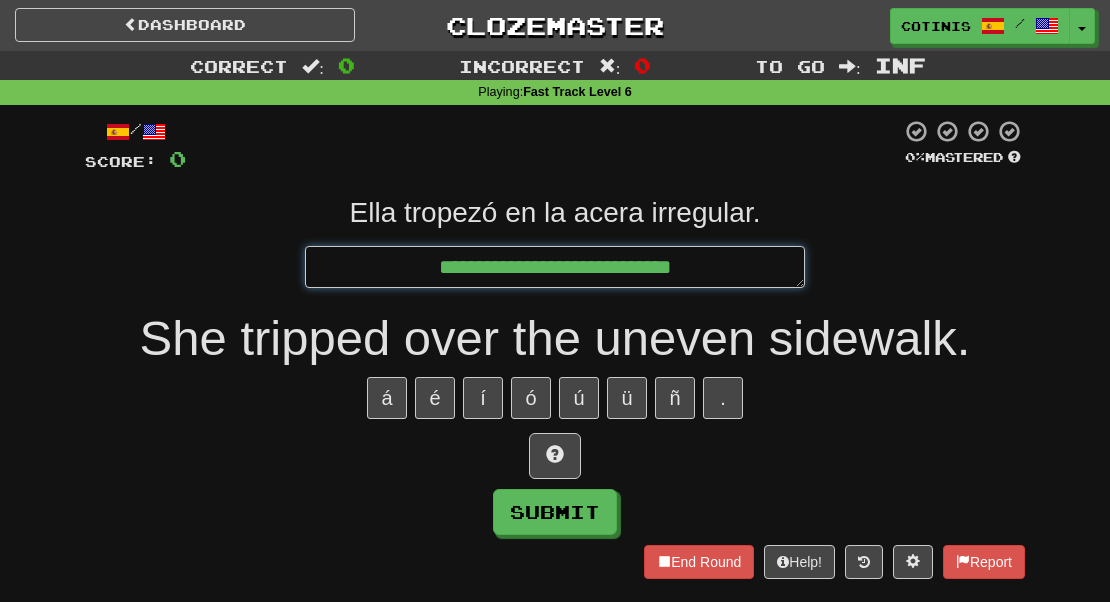 type on "*" 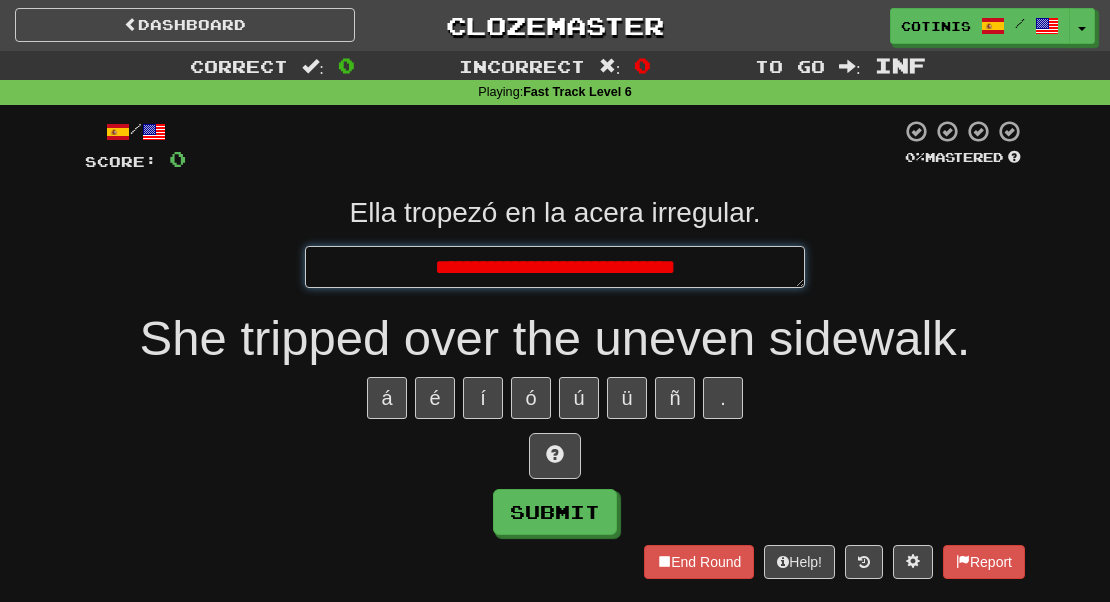 type on "*" 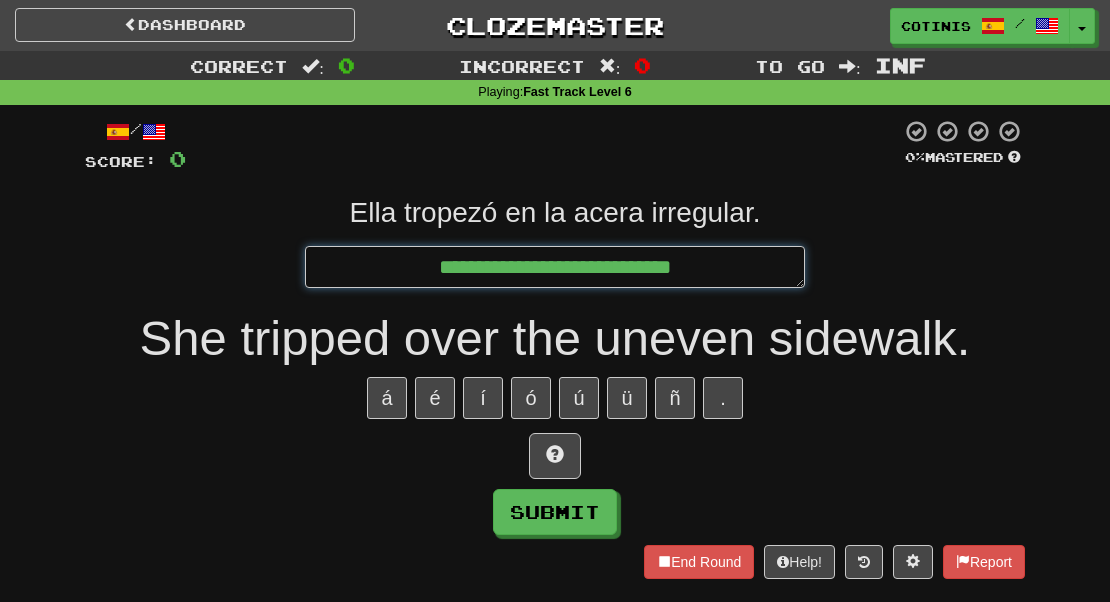 type on "*" 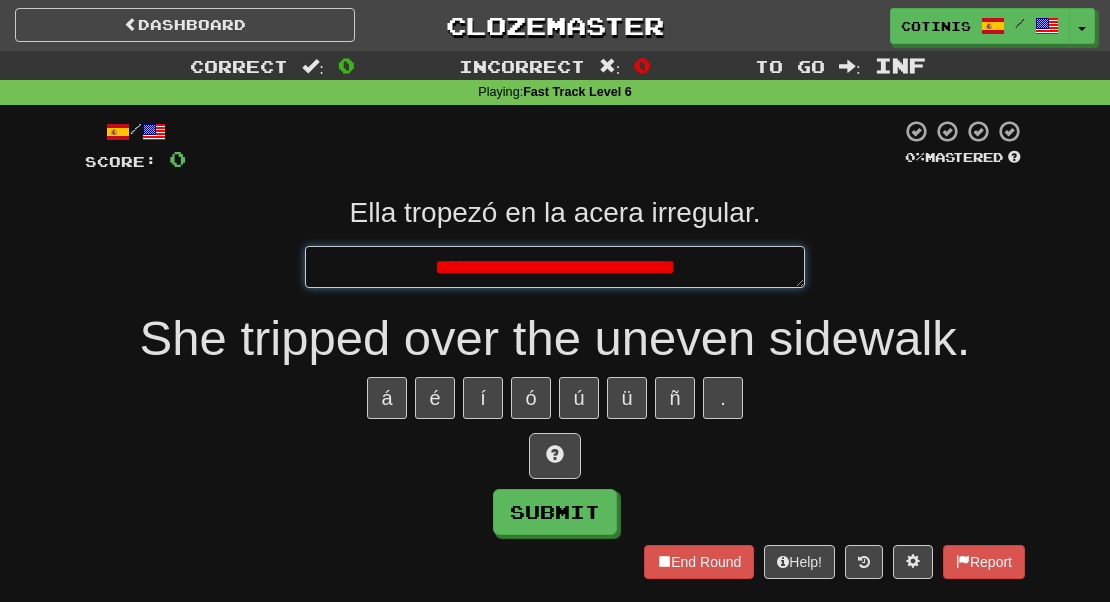 type on "*" 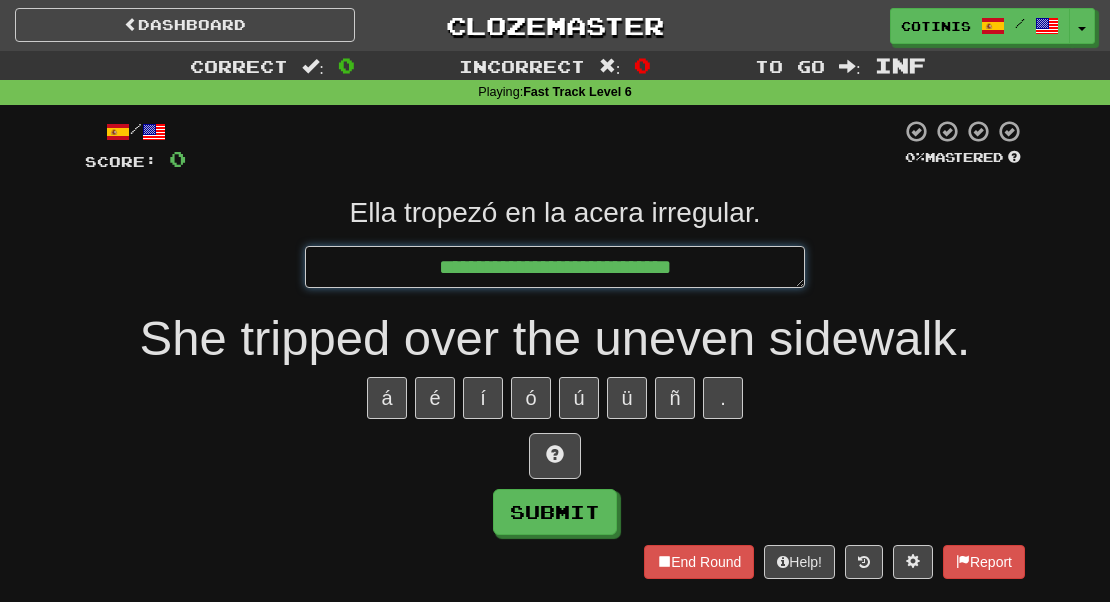 type on "*" 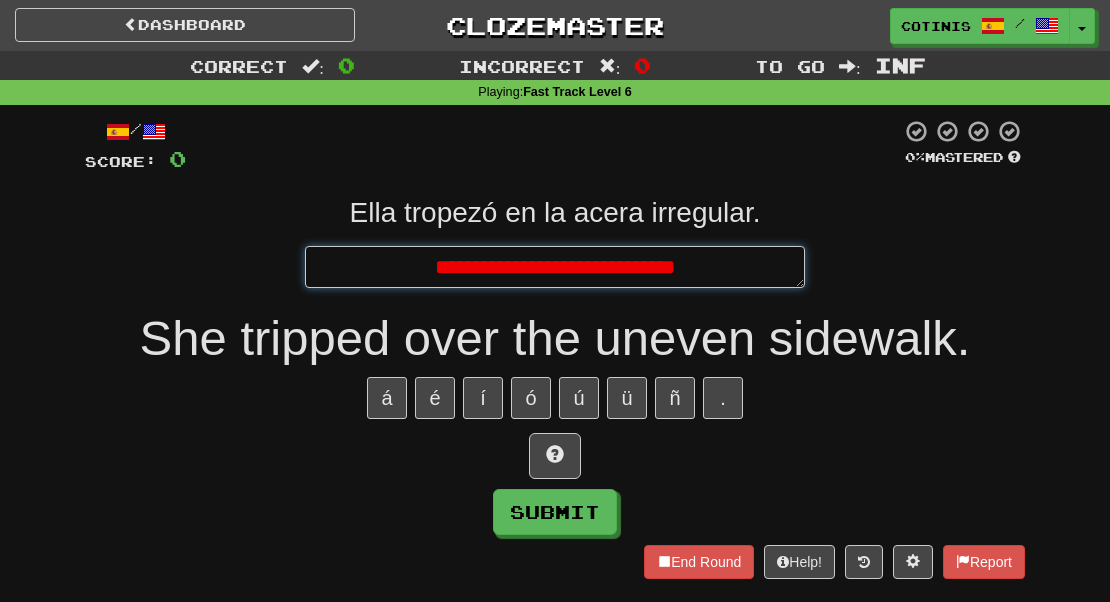 type on "*" 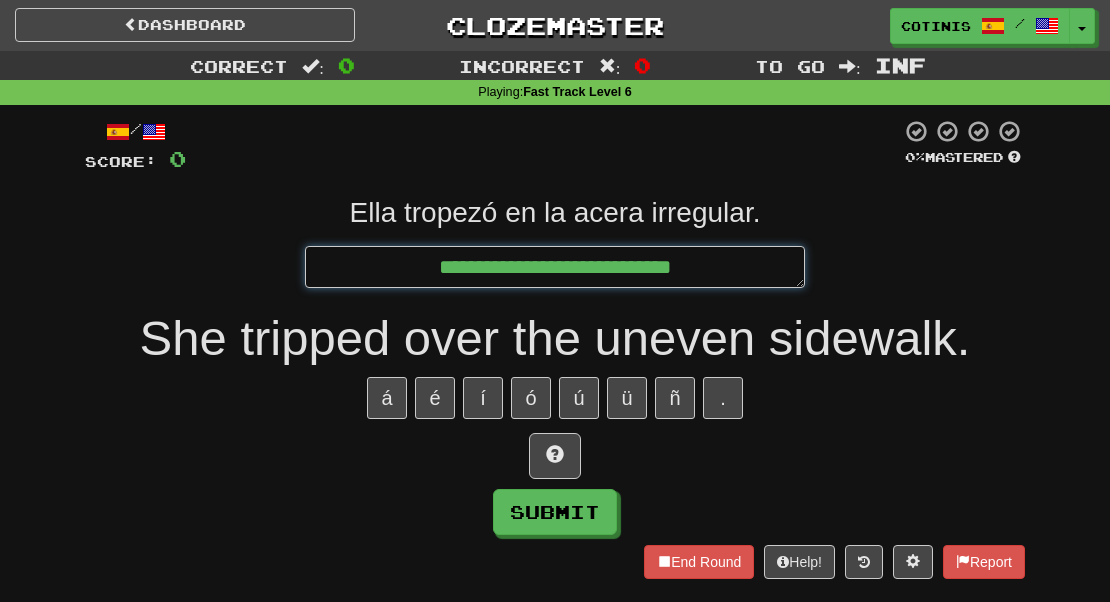 type on "*" 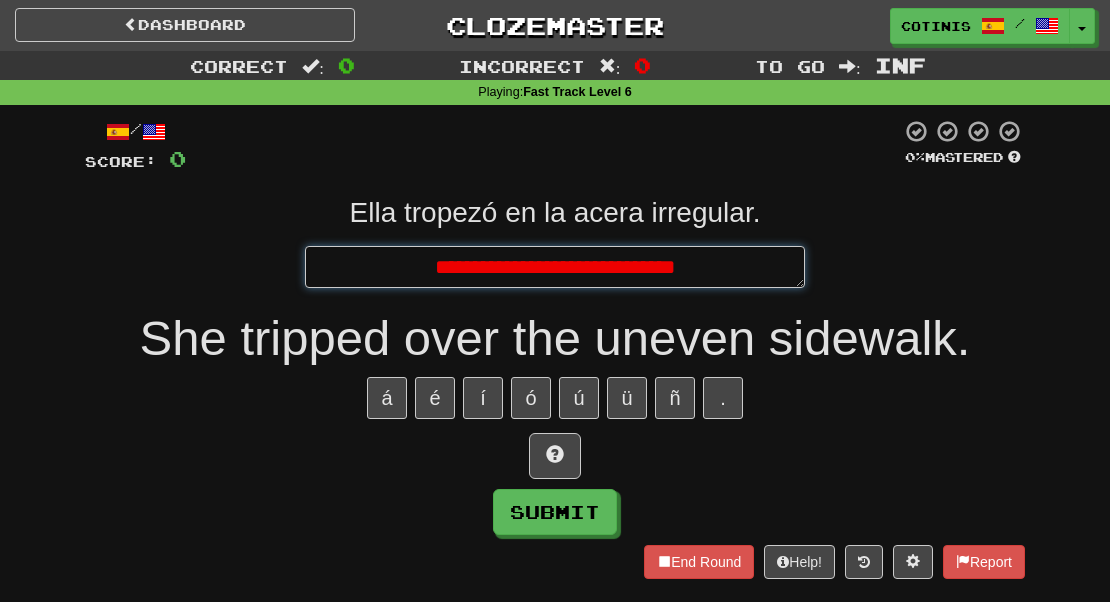 type on "*" 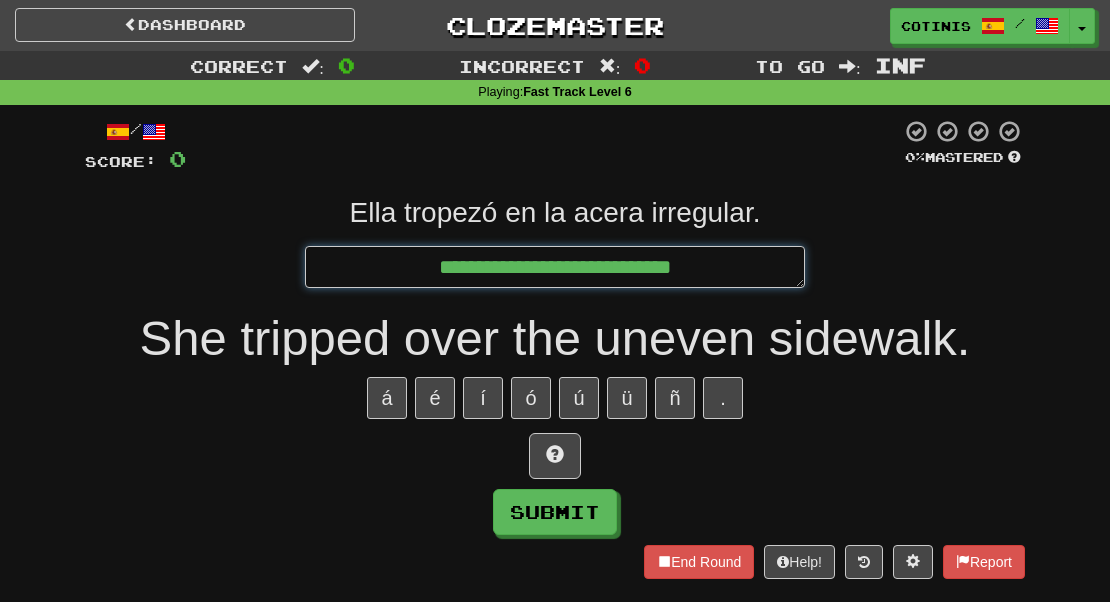 type on "*" 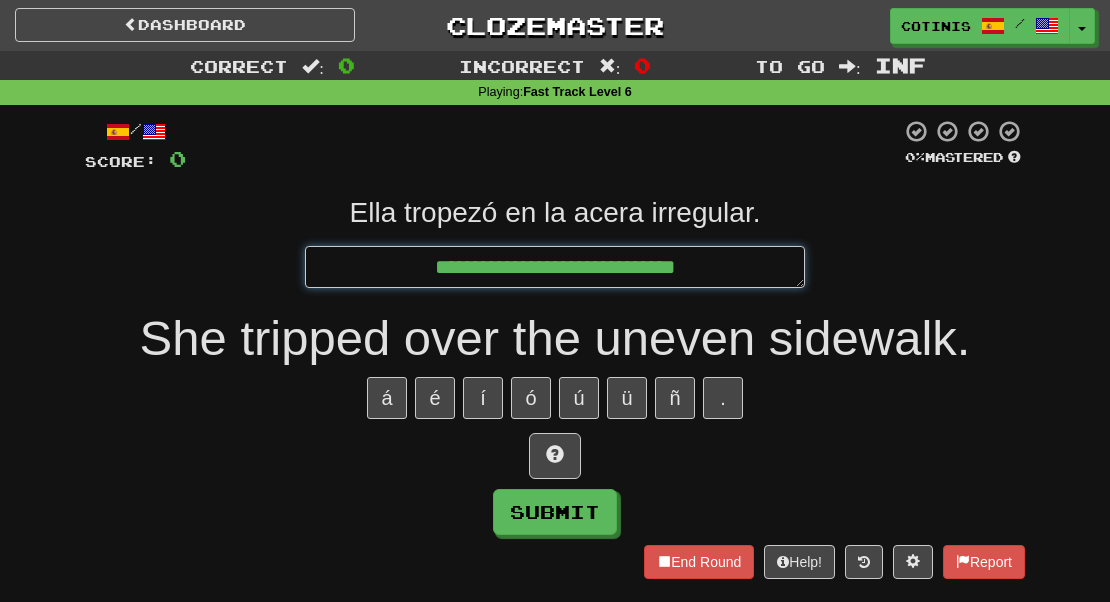 type on "*" 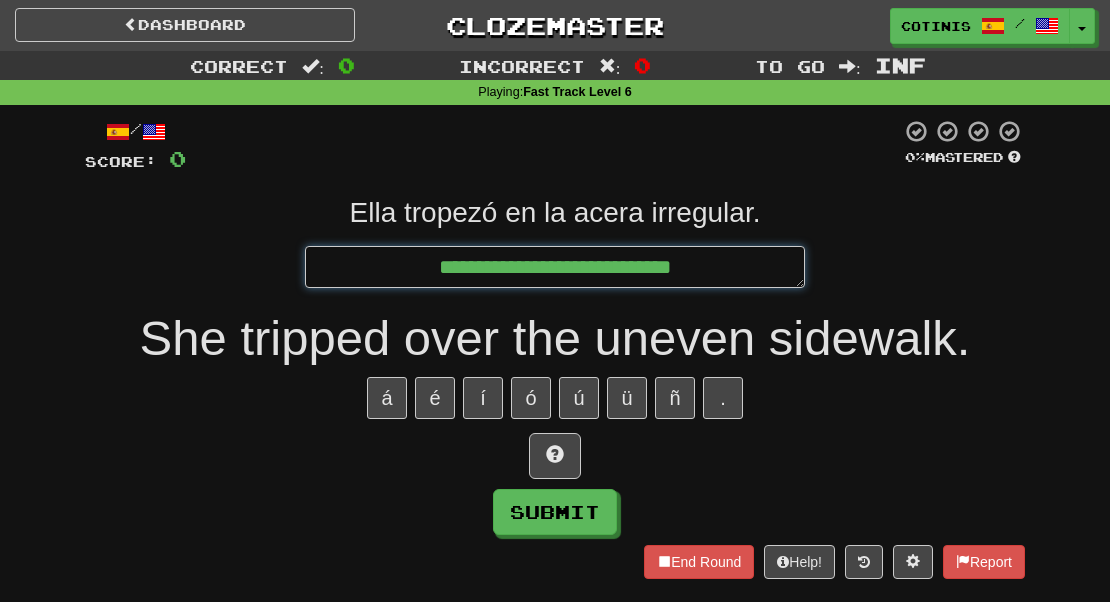 type on "*" 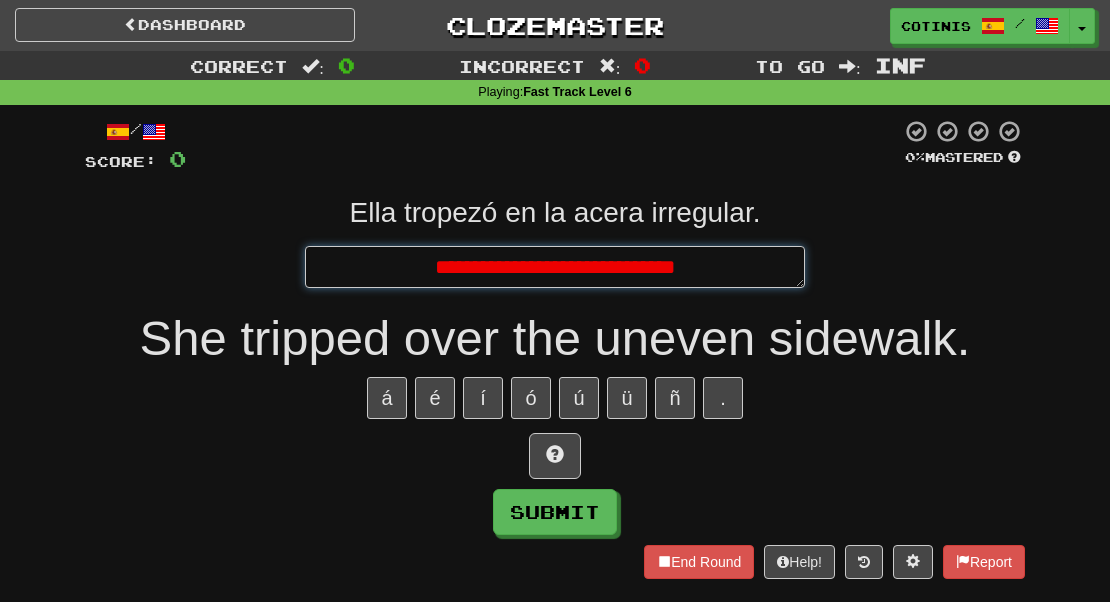 type on "*" 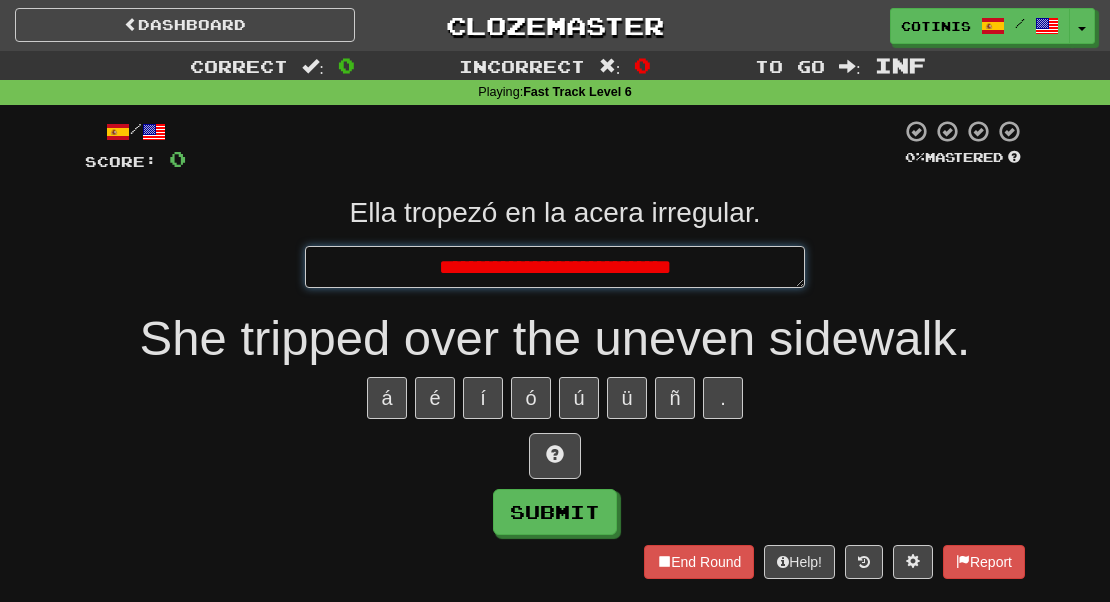 type on "*" 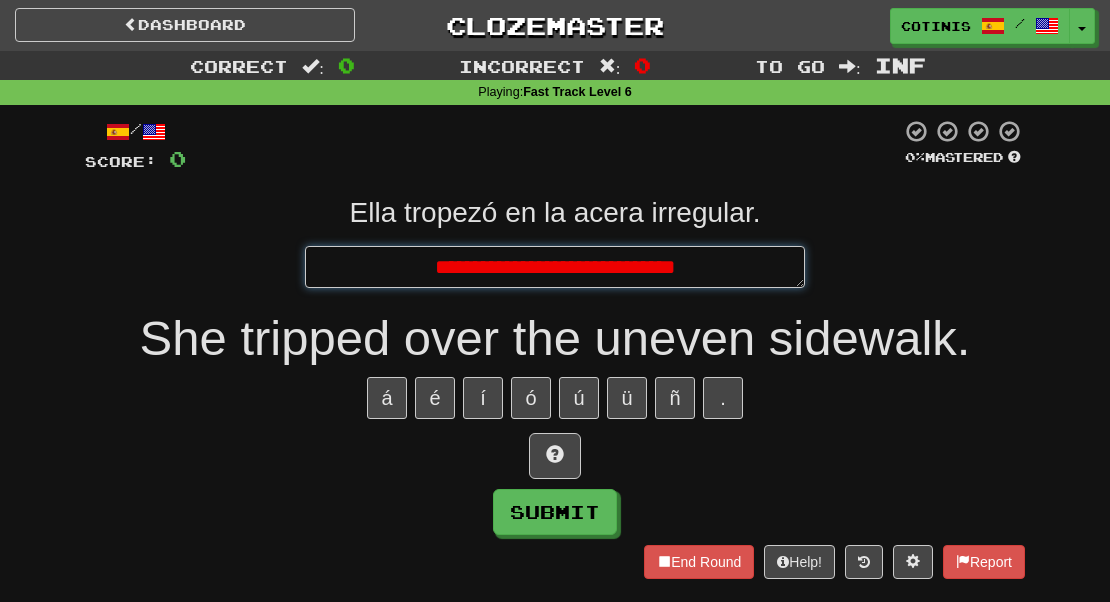 type on "*" 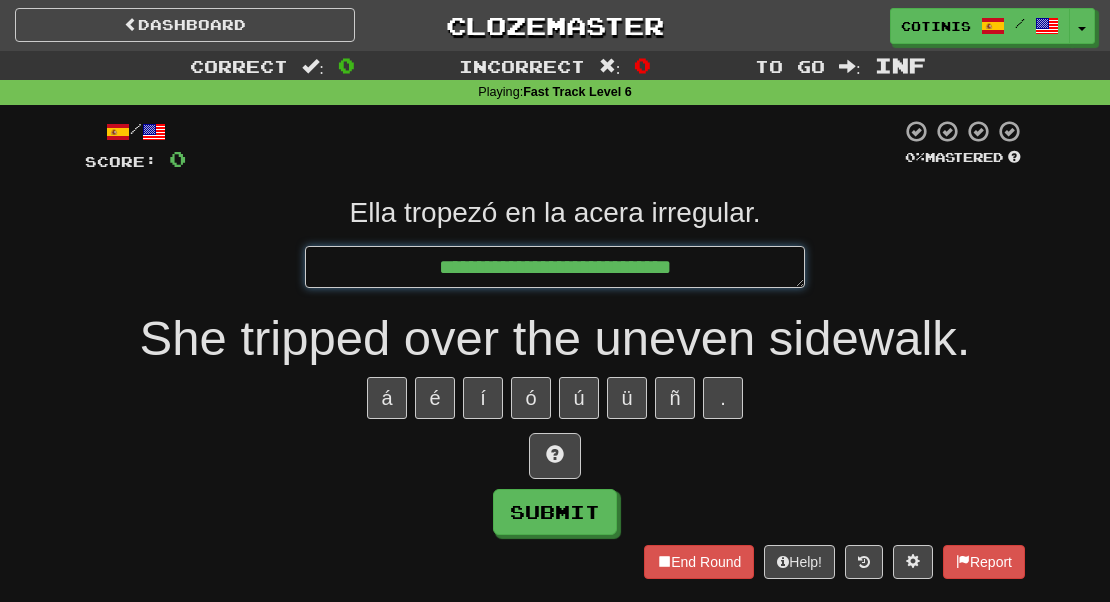 type on "*" 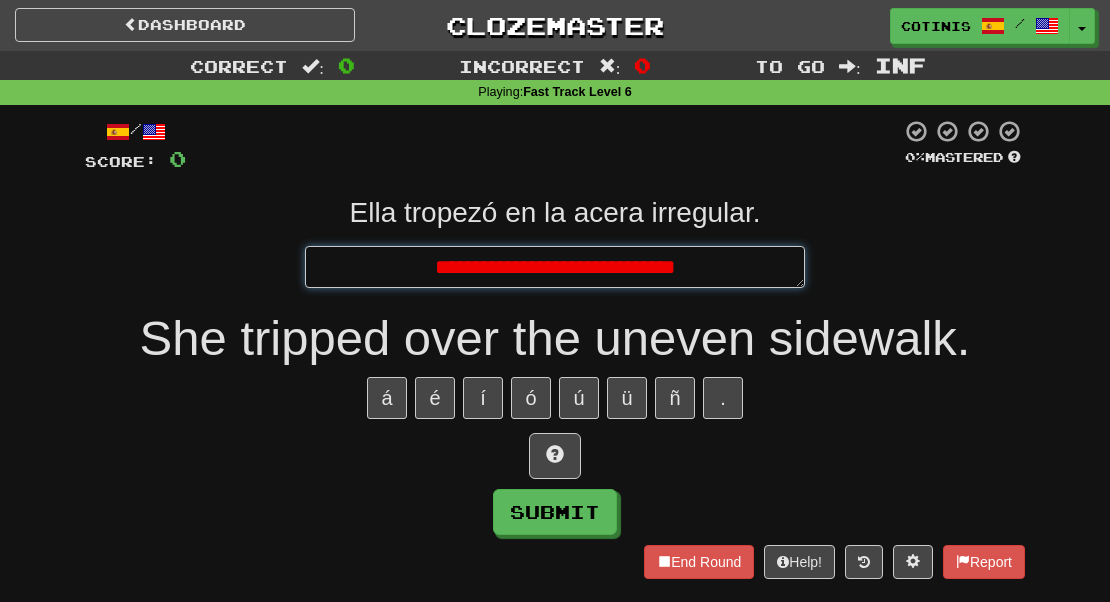 type on "*" 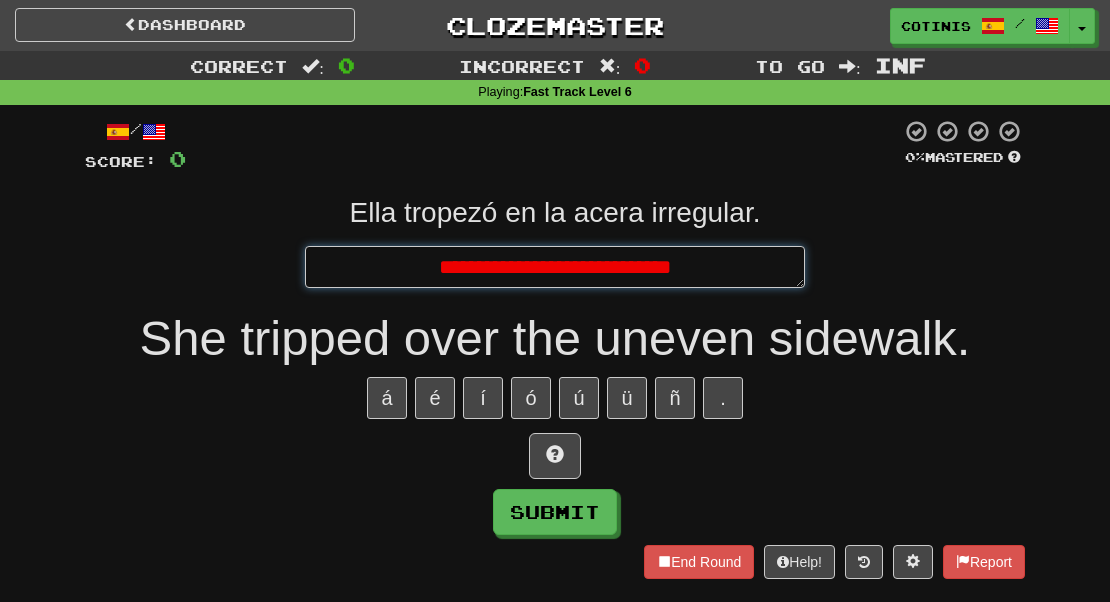 type on "*" 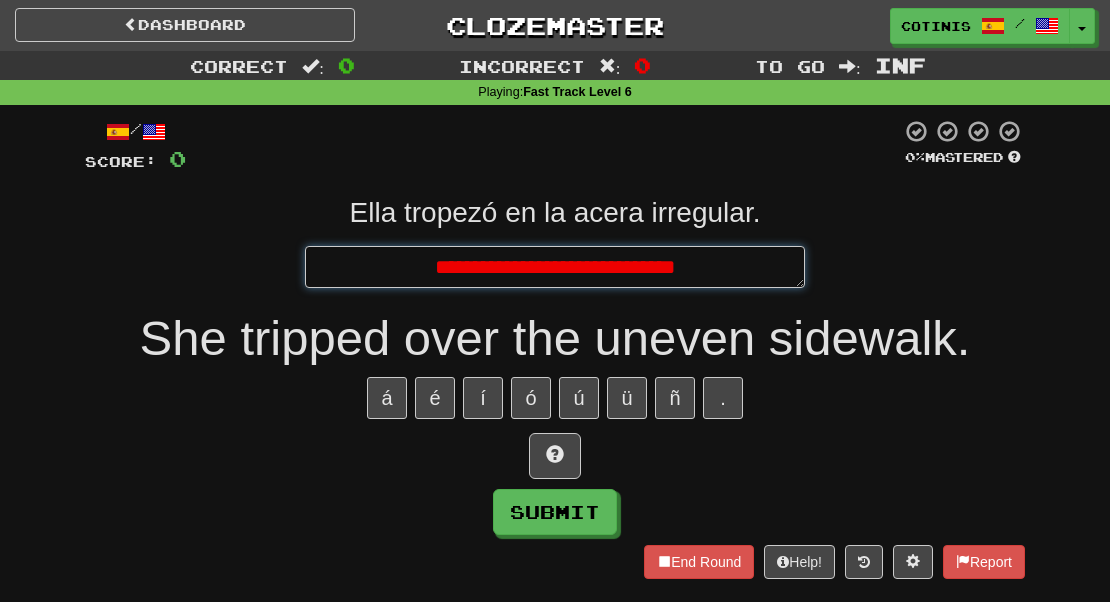 type on "*" 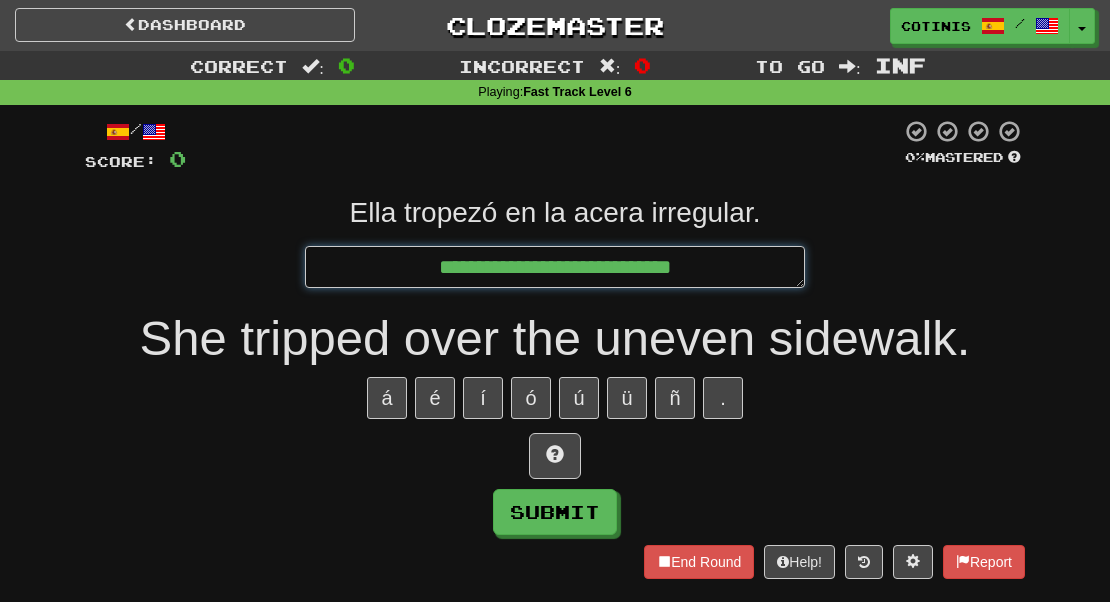type on "*" 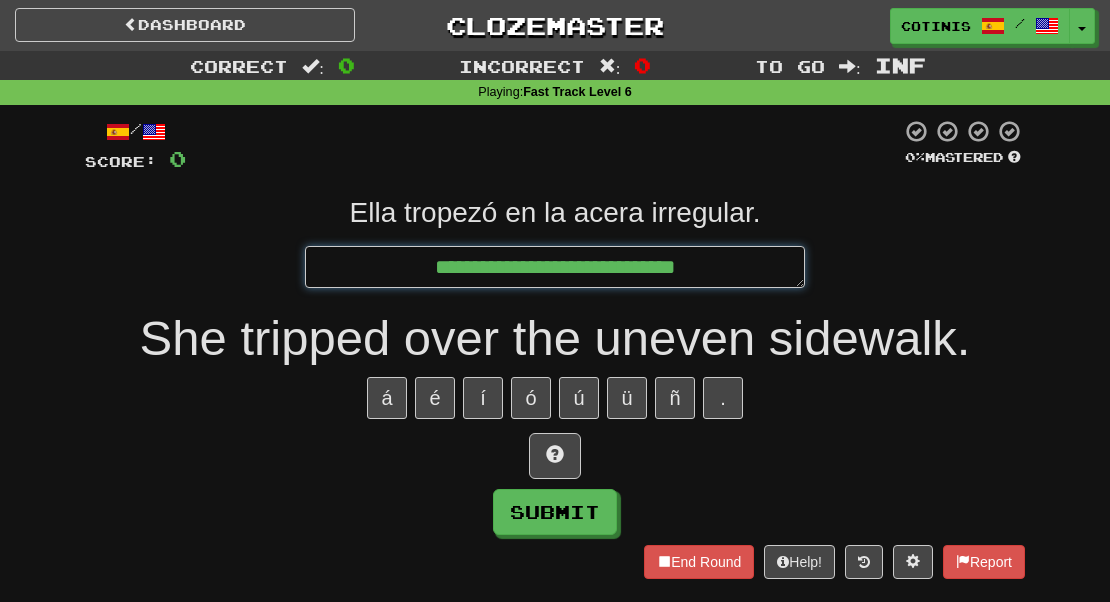 type on "*" 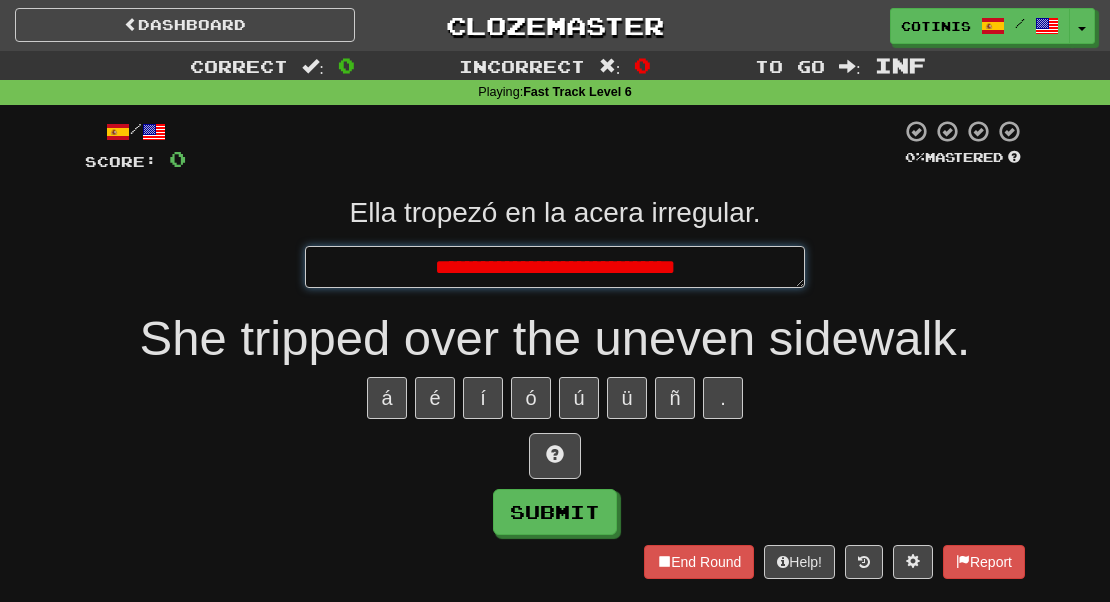 type on "*" 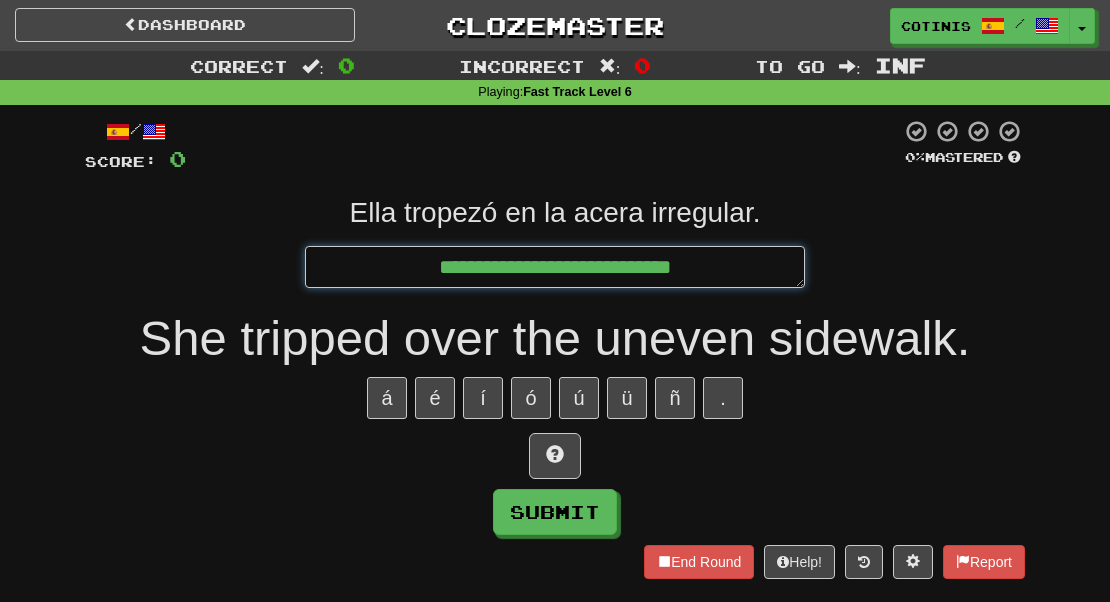 type on "*" 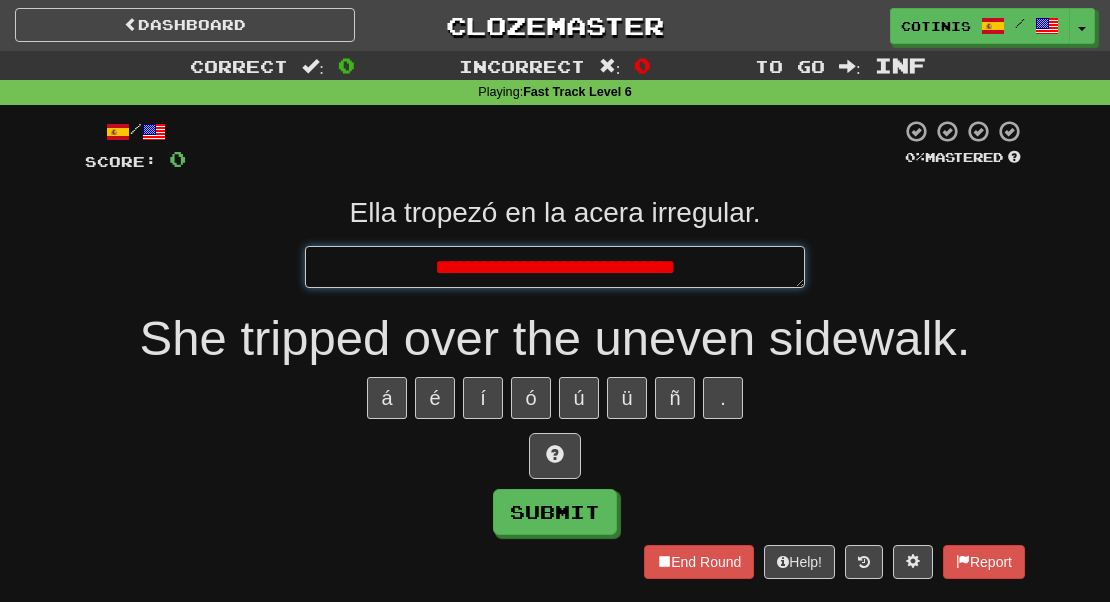 type on "*" 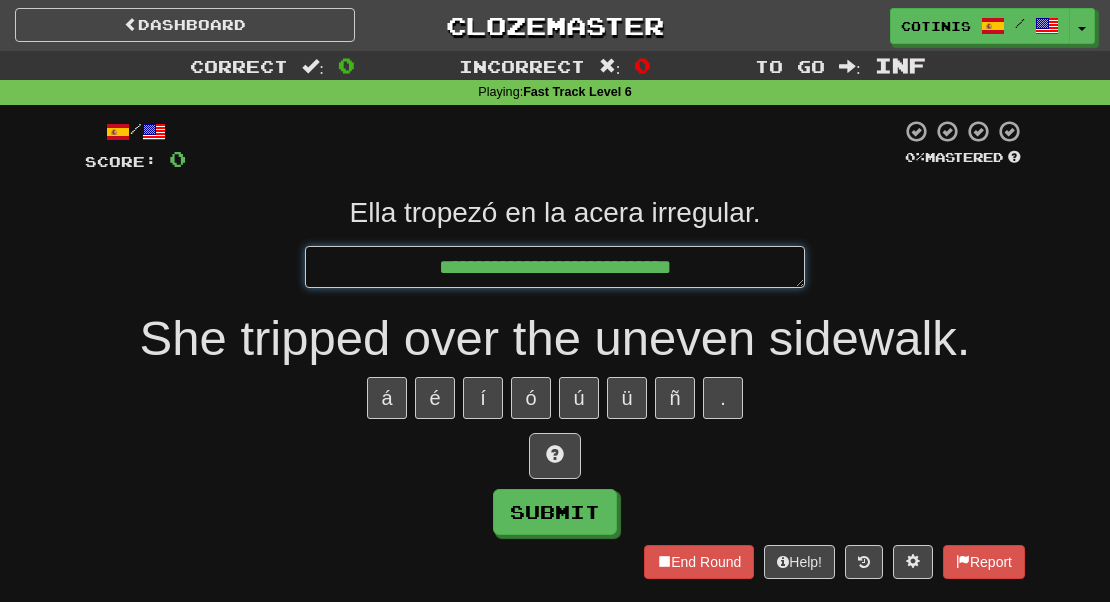 type 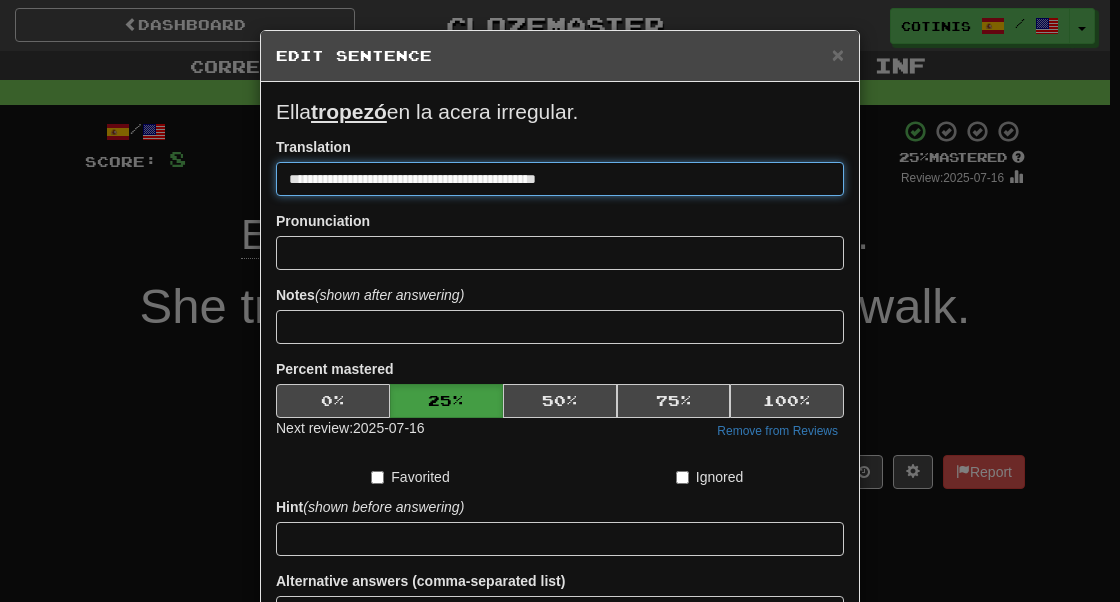 click on "Save" at bounding box center [560, 668] 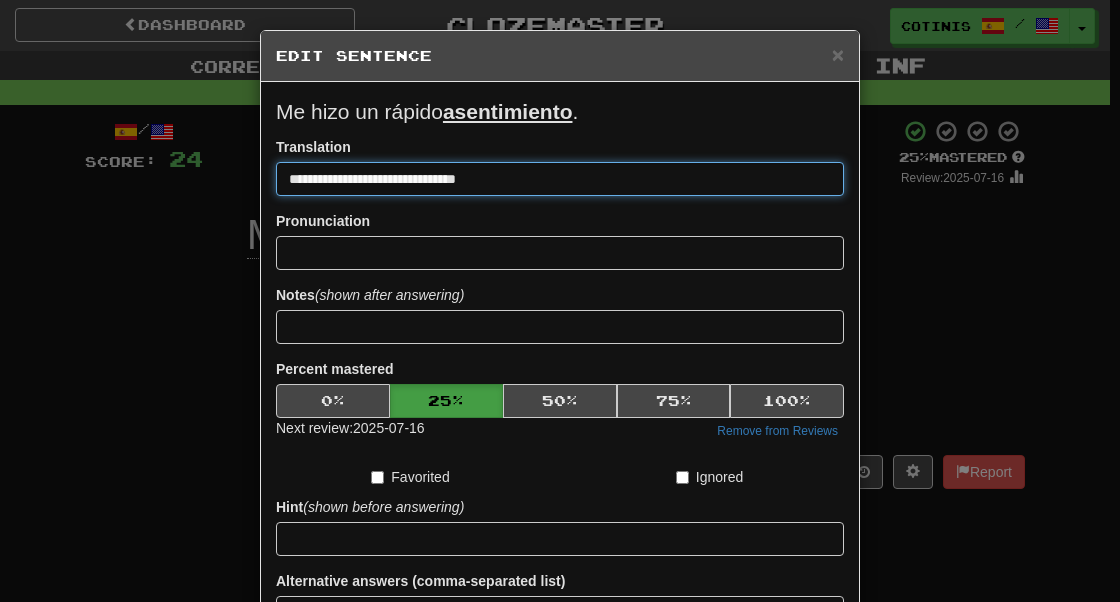 click on "Save" at bounding box center [560, 668] 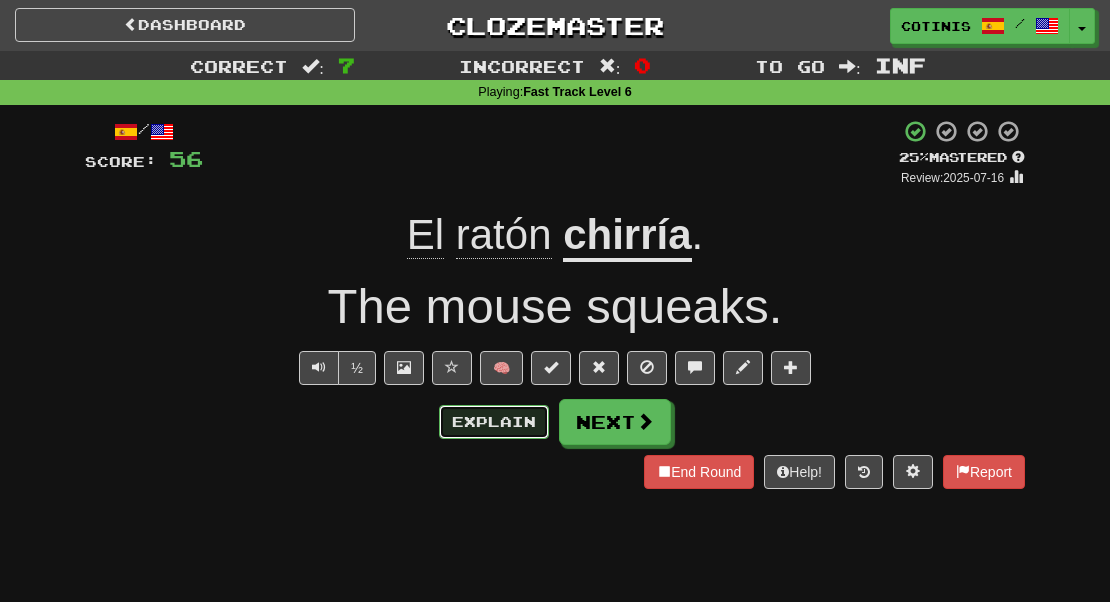 click on "Explain" at bounding box center (494, 422) 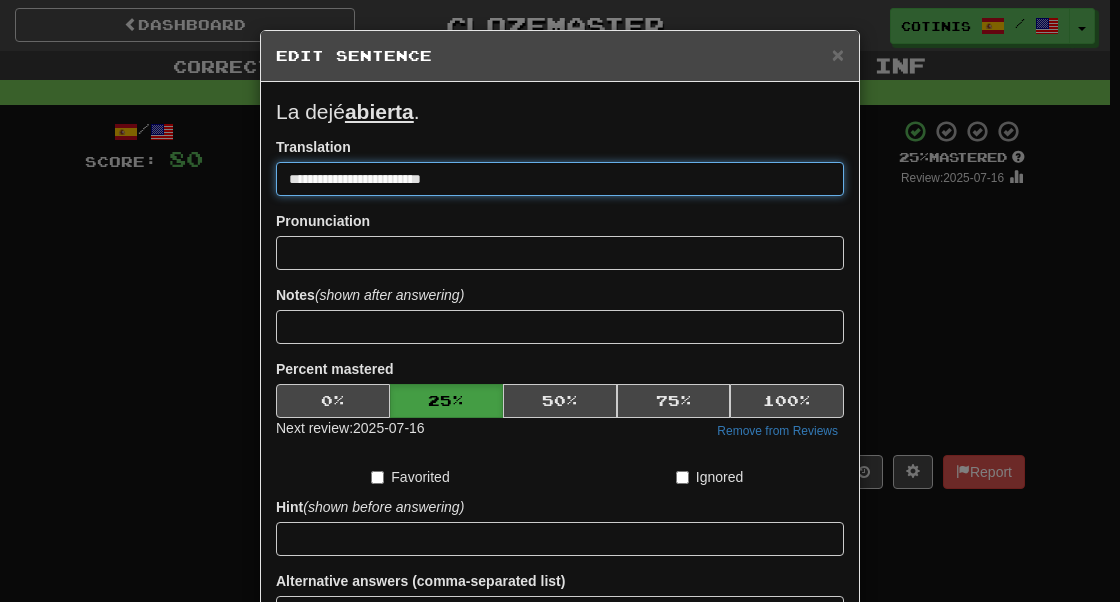 click on "Save" at bounding box center [560, 668] 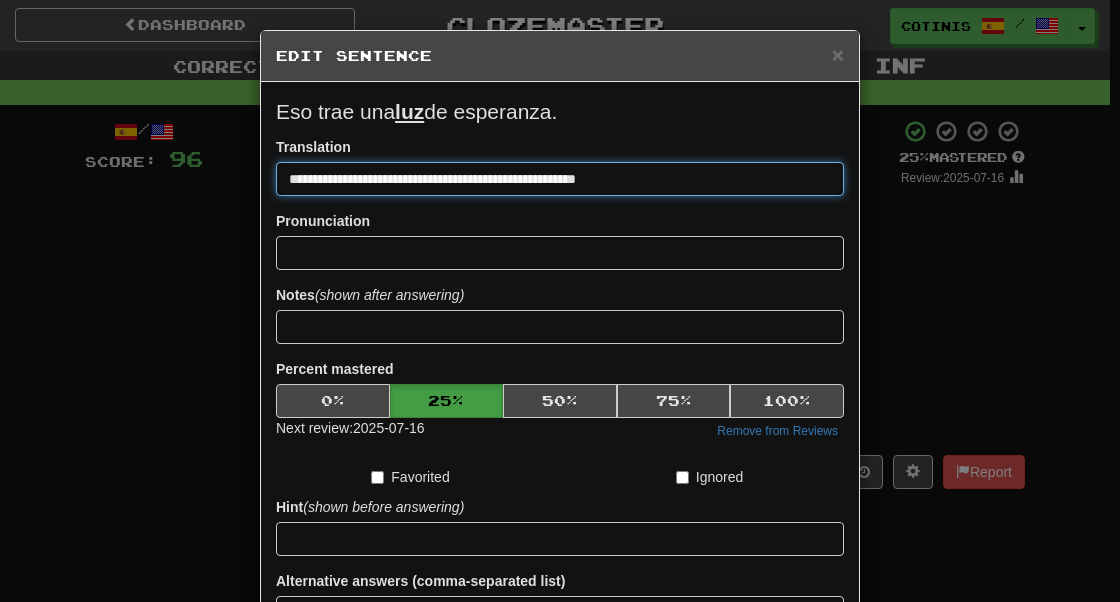 click on "Save" at bounding box center (560, 668) 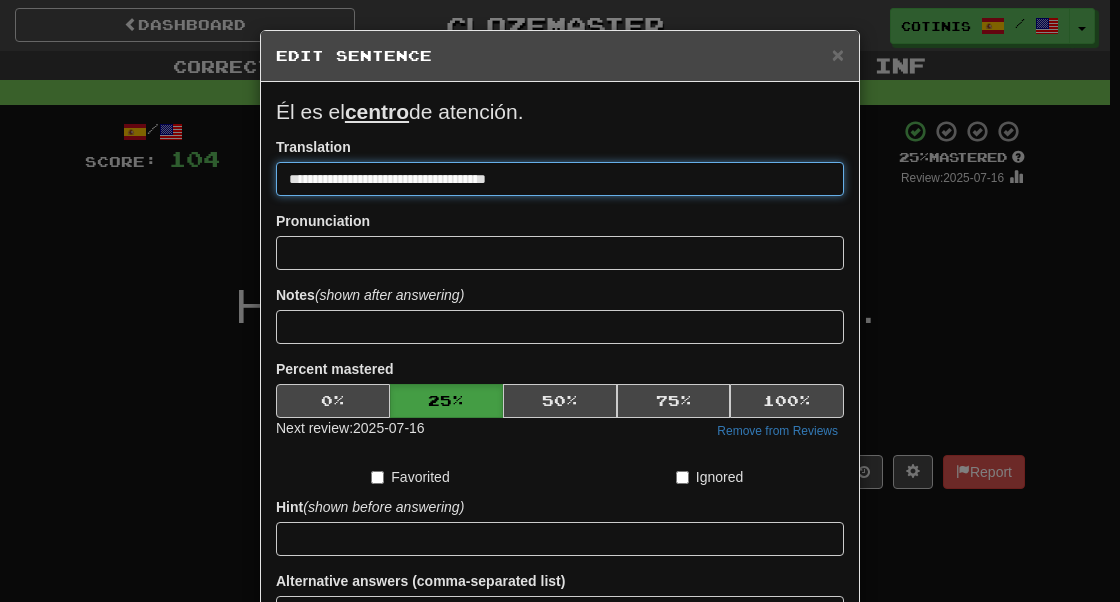 click on "Save" at bounding box center (560, 668) 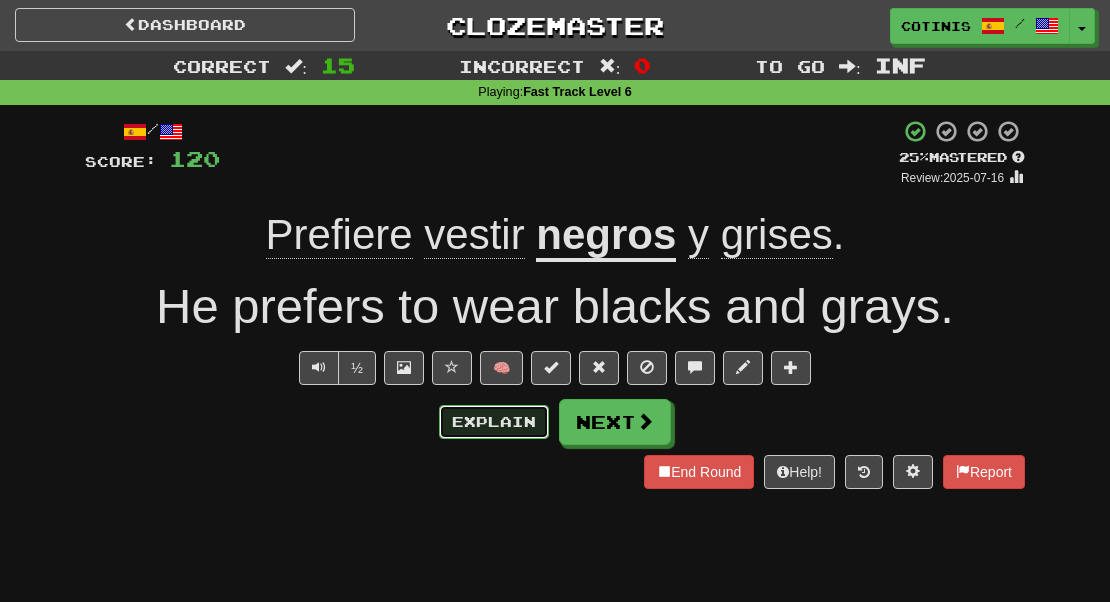click on "Explain" at bounding box center (494, 422) 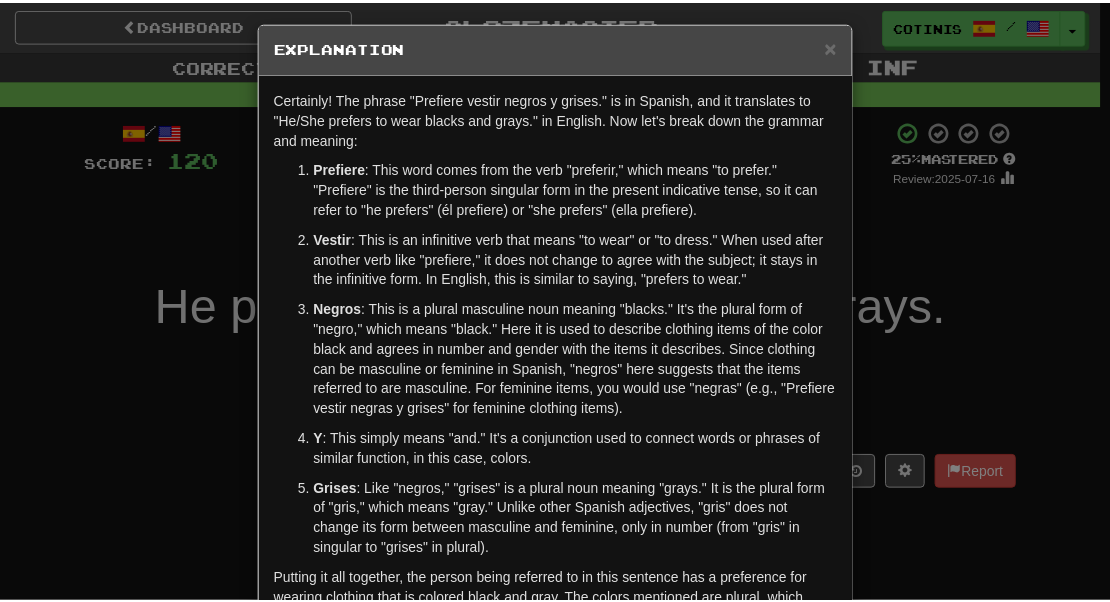 scroll, scrollTop: 157, scrollLeft: 0, axis: vertical 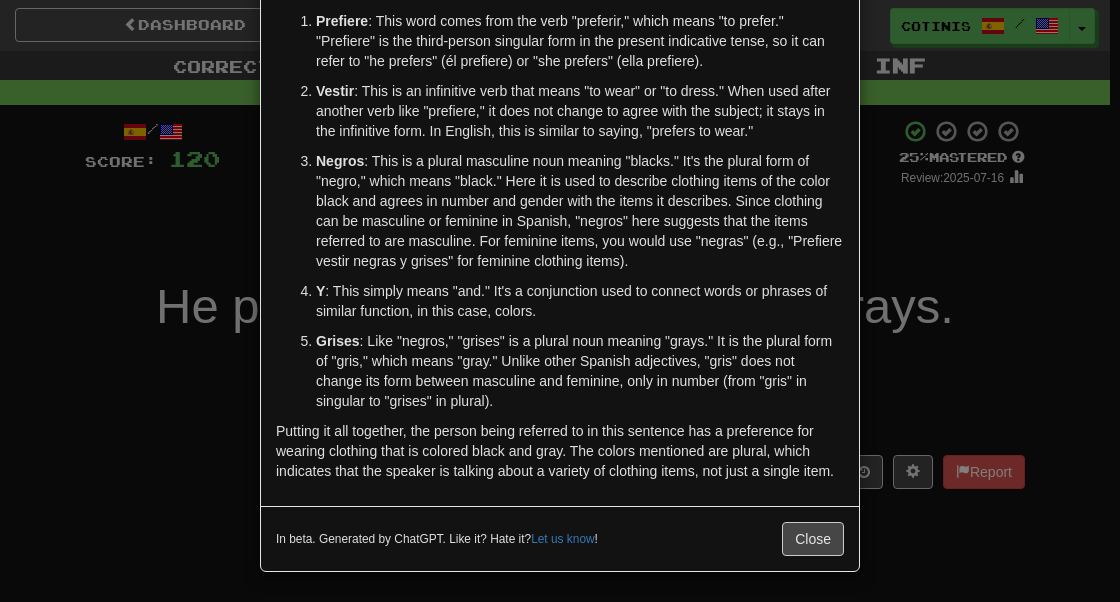 click on "Prefiere vestir negros y grises." at bounding box center (560, 301) 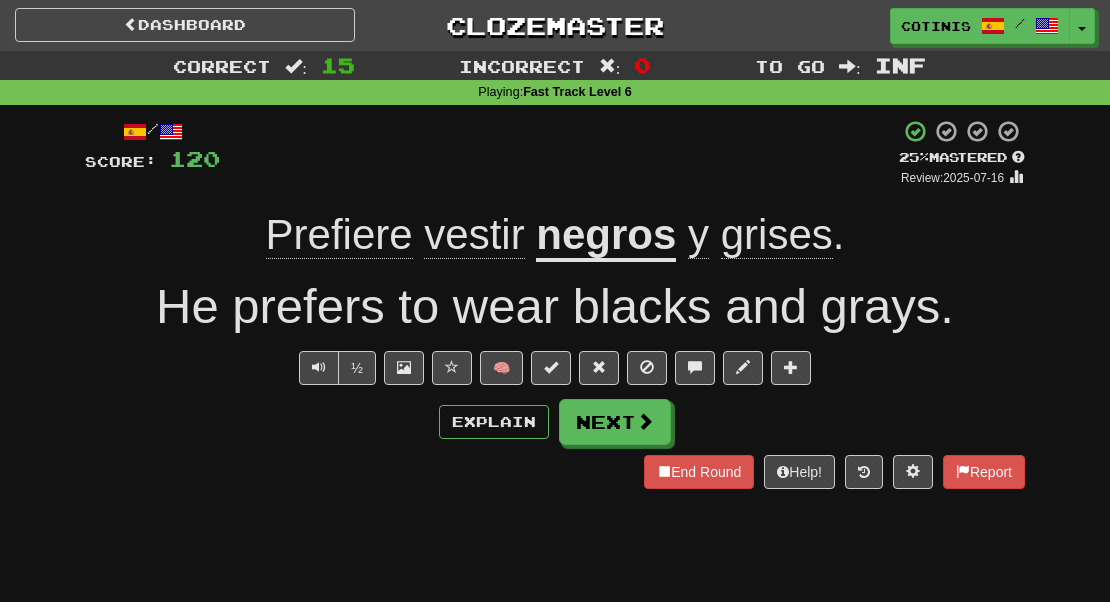 click on "½ 🧠" at bounding box center (555, 368) 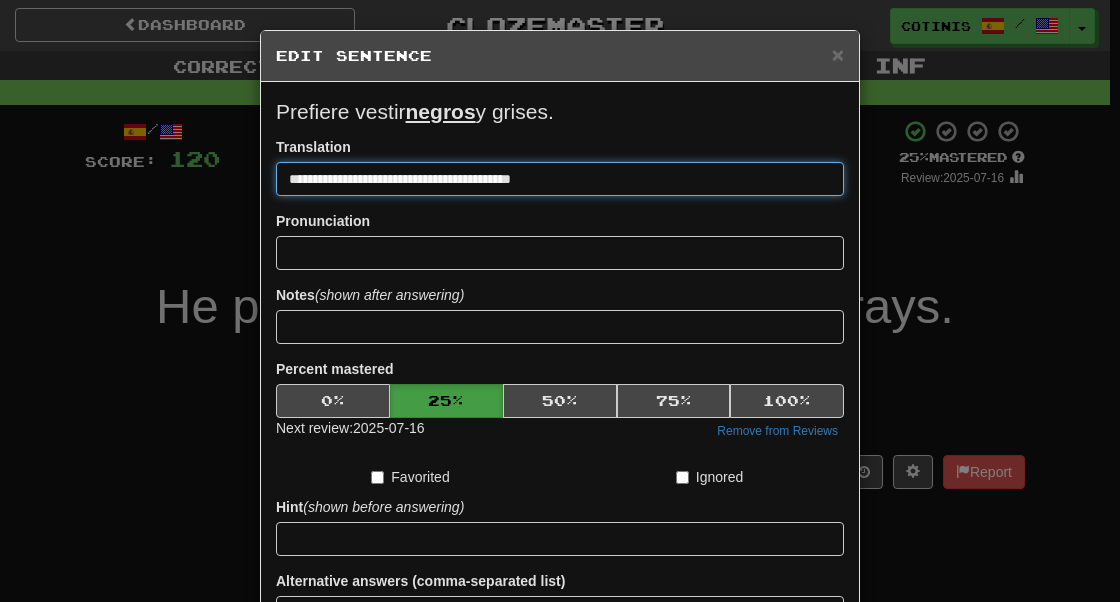 click on "Save" at bounding box center [560, 668] 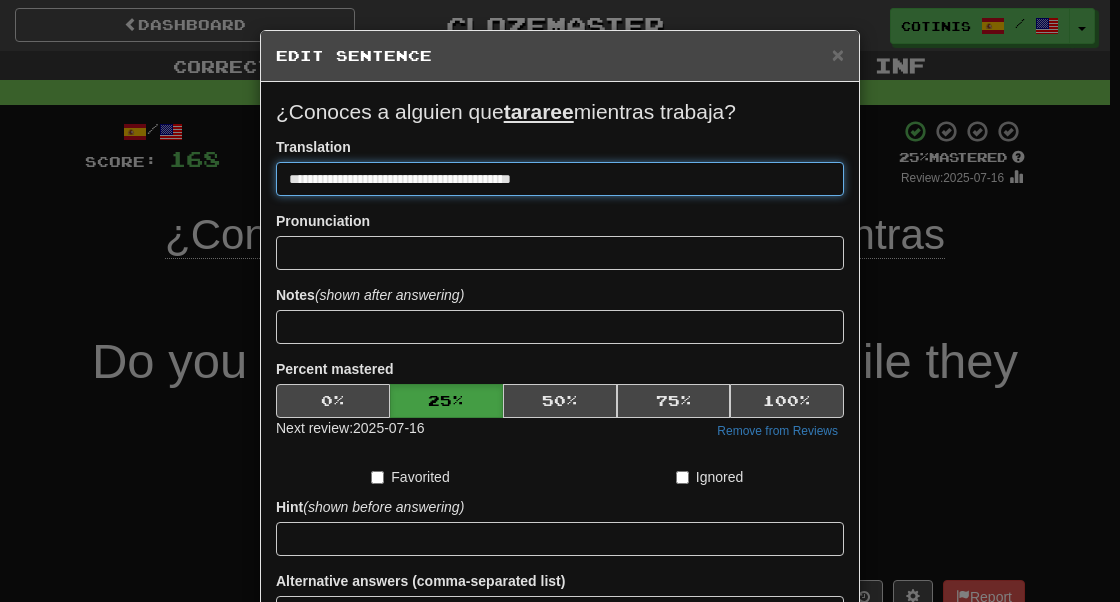 click on "Save" at bounding box center [560, 668] 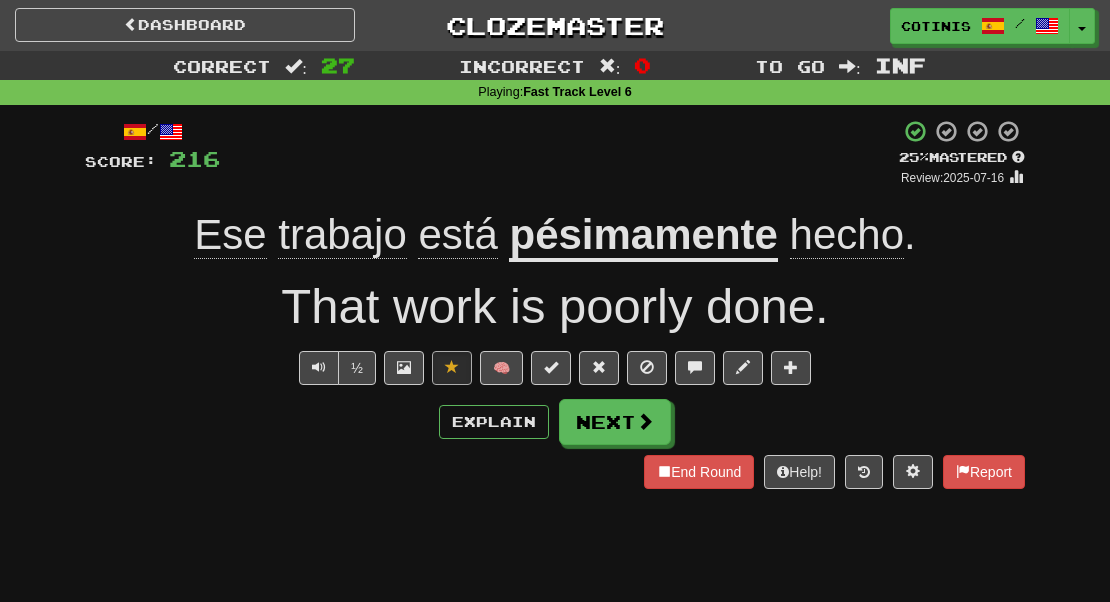 click on "pésimamente" at bounding box center (643, 236) 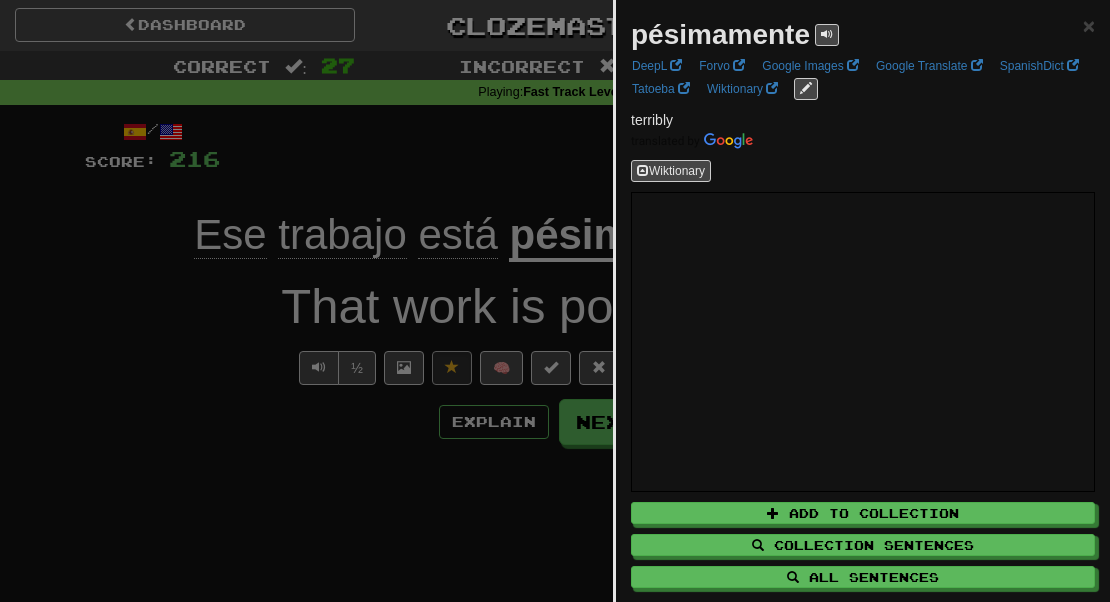 click at bounding box center (555, 301) 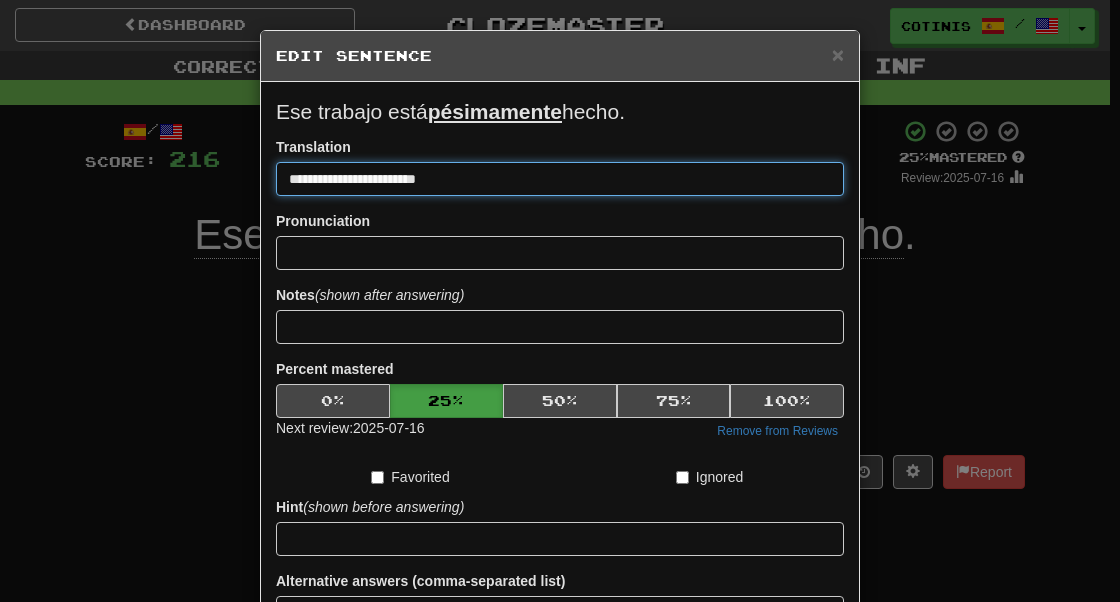 click on "**********" at bounding box center (560, 179) 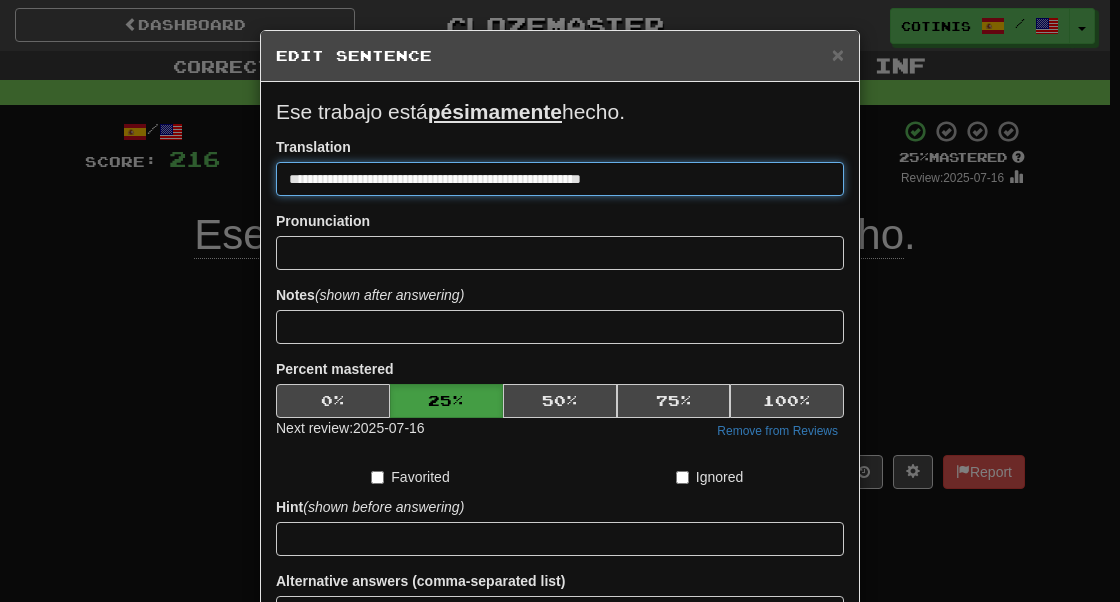 click on "Save" at bounding box center [560, 668] 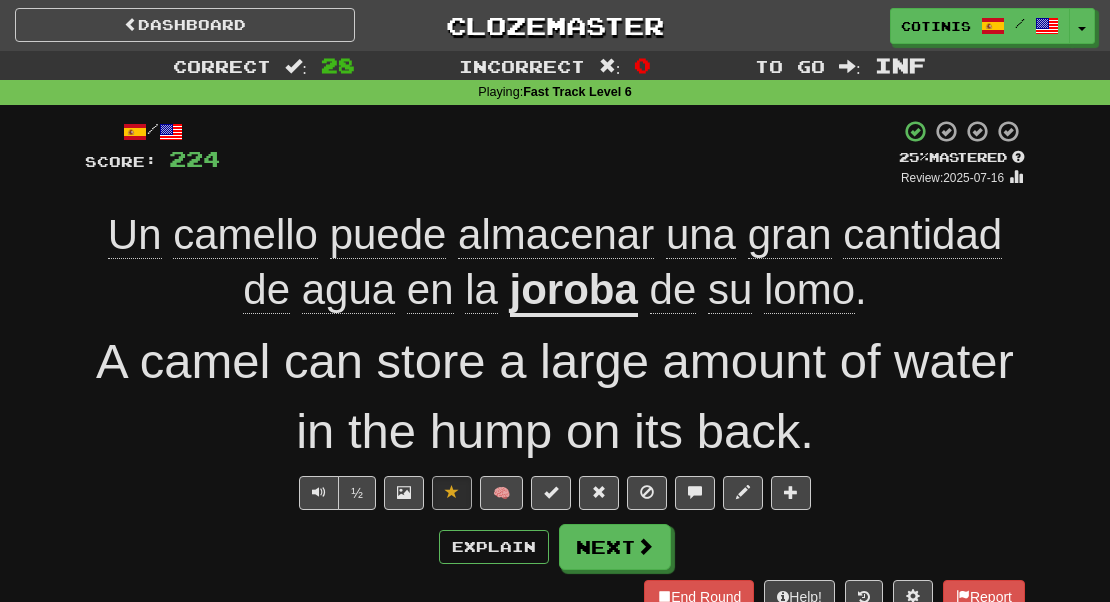 click on "joroba" at bounding box center (574, 291) 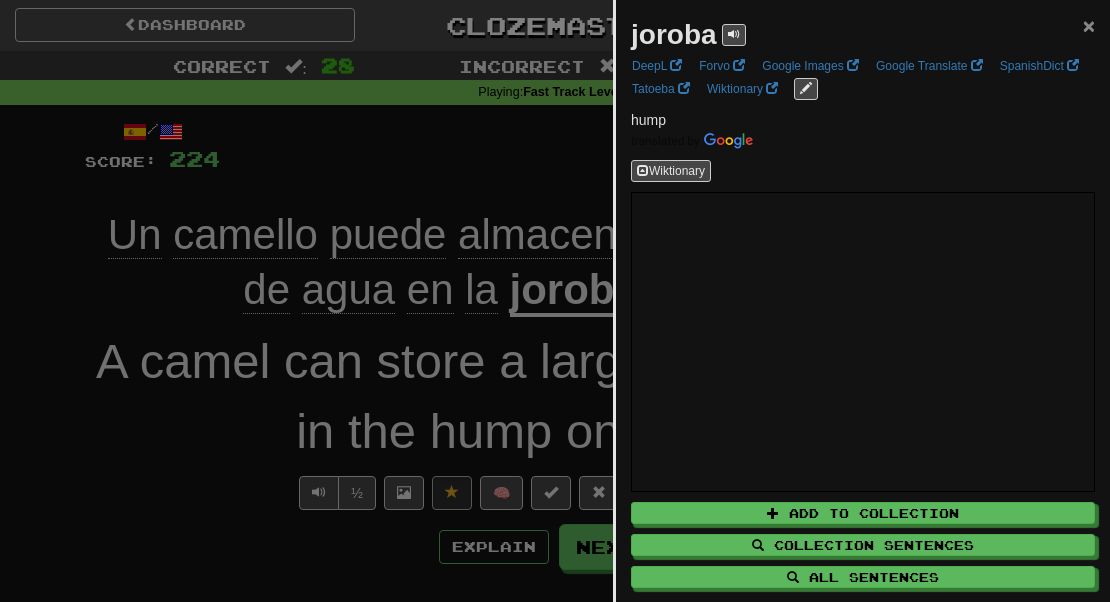 click on "×" at bounding box center [1089, 25] 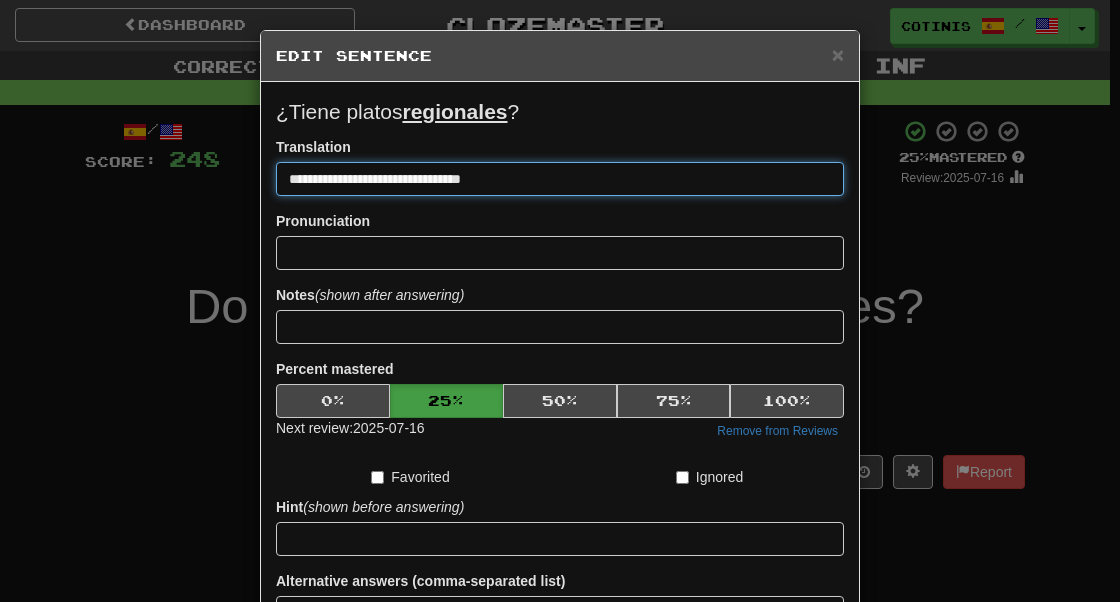 click on "Save" at bounding box center (560, 668) 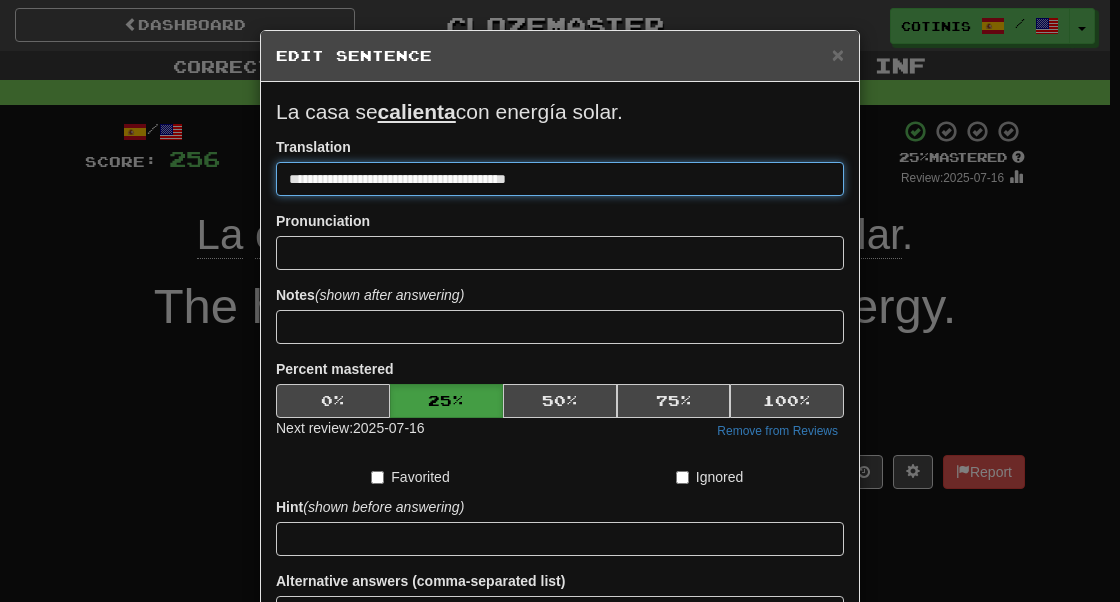 click on "Save" at bounding box center (560, 668) 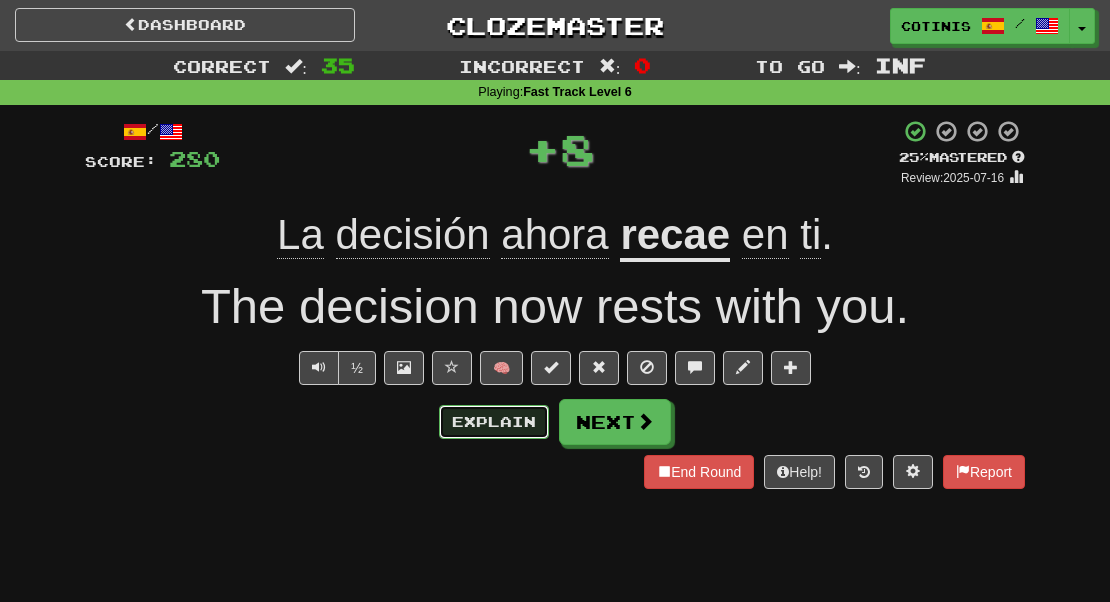 click on "Explain" at bounding box center [494, 422] 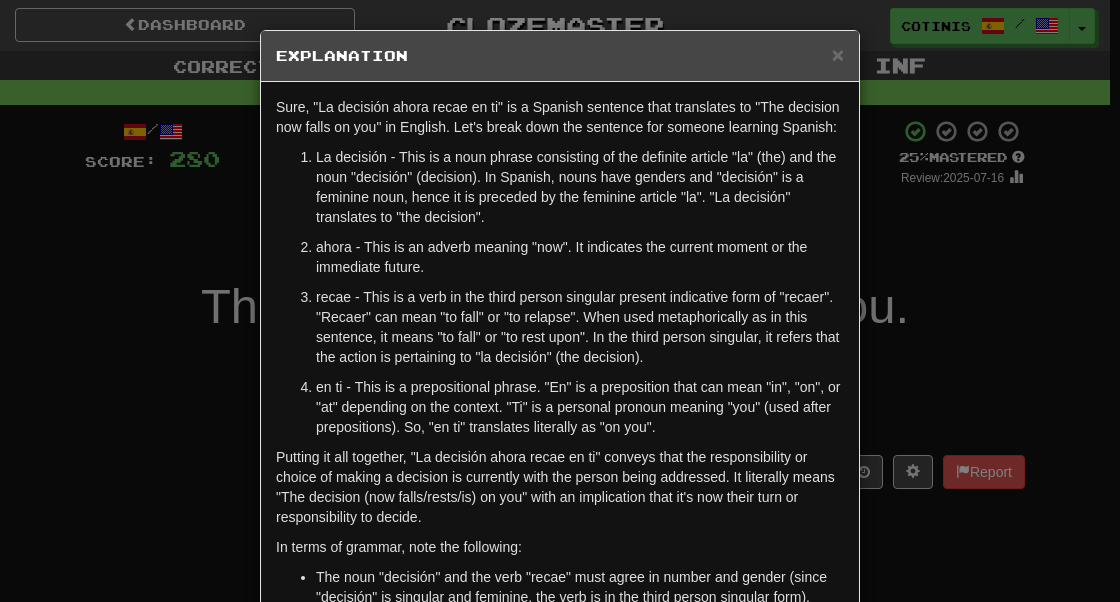 click on "× Explanation Sure, "La decisión ahora recae en ti" is a Spanish sentence that translates to "The decision now falls on you" in English. Let's break down the sentence for someone learning Spanish:
La decisión - This is a noun phrase consisting of the definite article "la" (the) and the noun "decisión" (decision). In Spanish, nouns have genders and "decisión" is a feminine noun, hence it is preceded by the feminine article "la". "La decisión" translates to "the decision".
ahora - This is an adverb meaning "now". It indicates the current moment or the immediate future.
recae - This is a verb in the third person singular present indicative form of "recaer". "Recaer" can mean "to fall" or "to relapse". When used metaphorically as in this sentence, it means "to fall" or "to rest upon". In the third person singular, it refers that the action is pertaining to "la decisión" (the decision).
In terms of grammar, note the following:
Let us know ! Close" at bounding box center (560, 301) 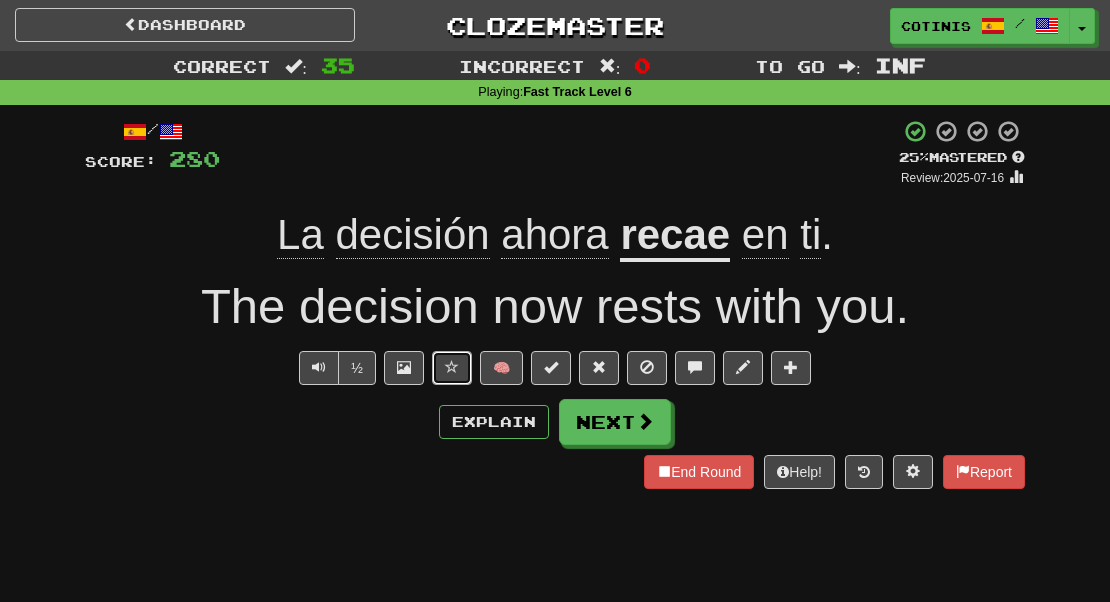 click at bounding box center (452, 368) 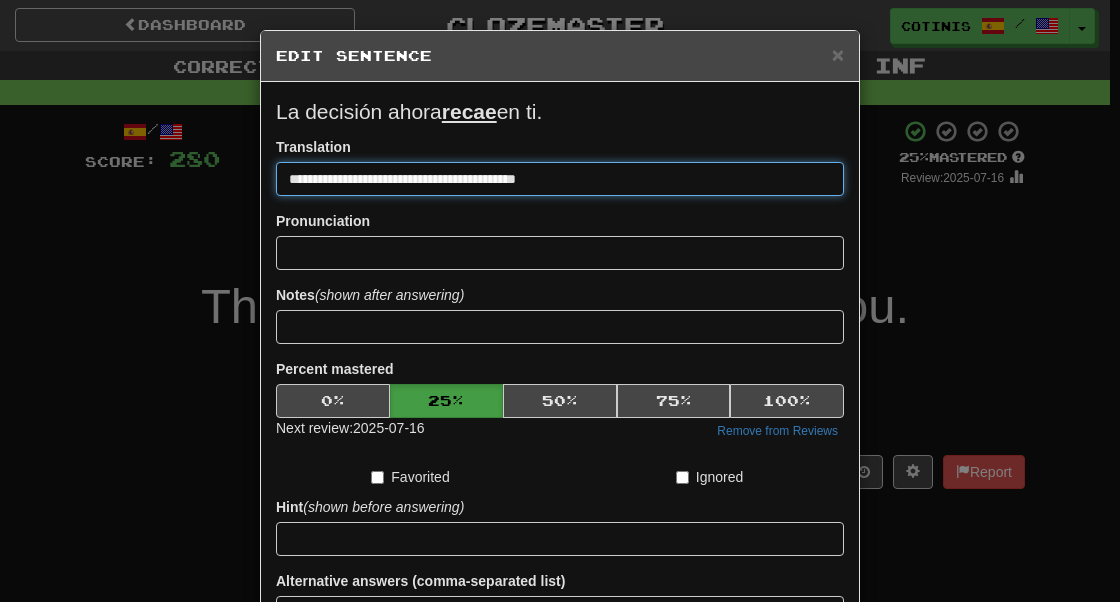 click on "Save" at bounding box center [560, 668] 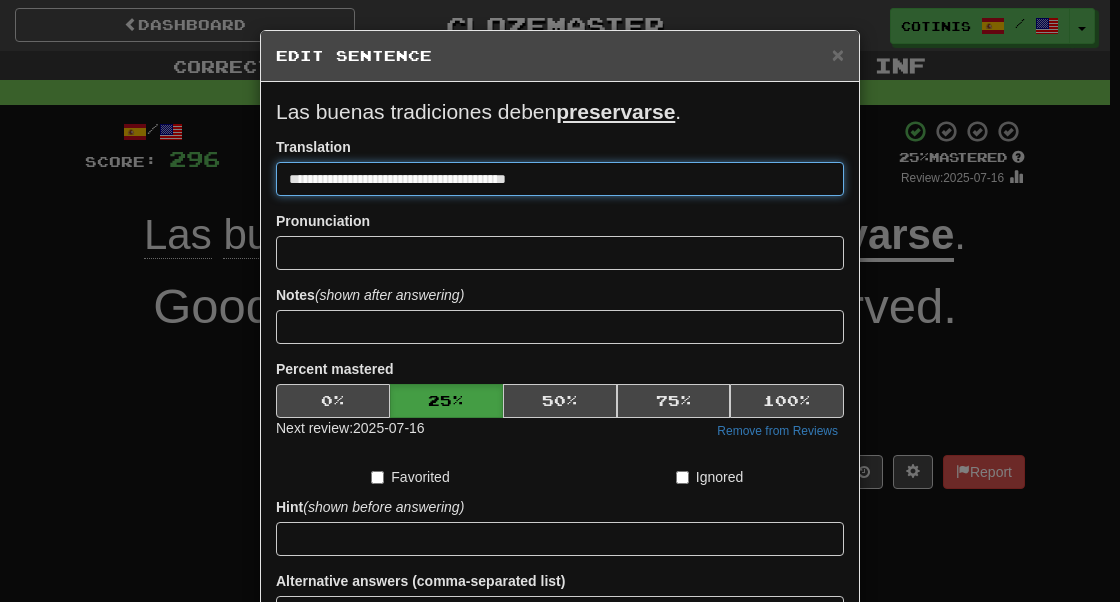 click on "Save" at bounding box center (560, 668) 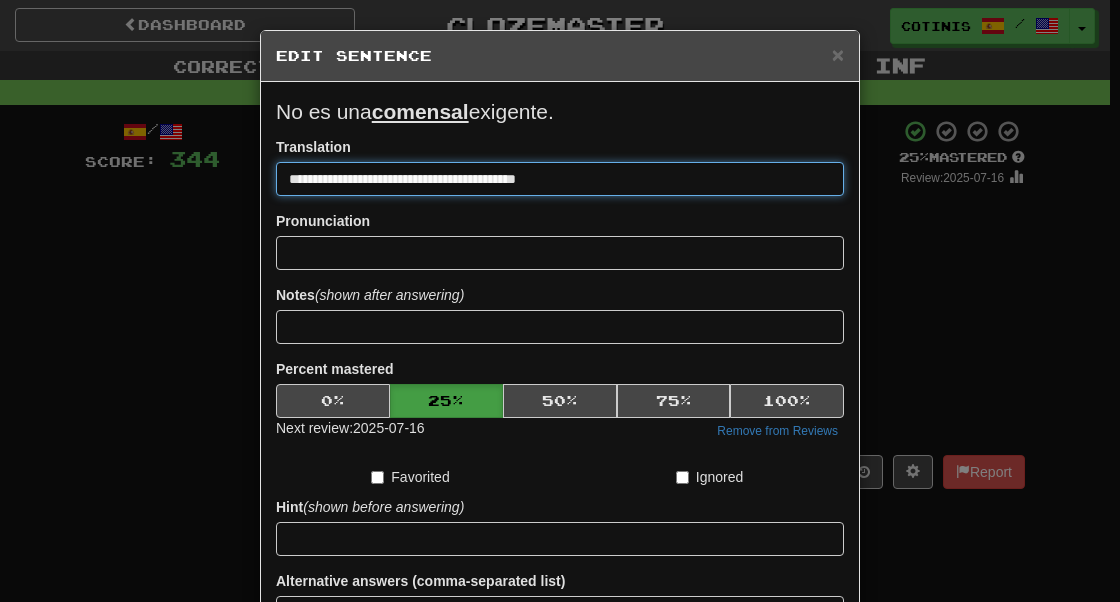 click on "Save" at bounding box center [560, 668] 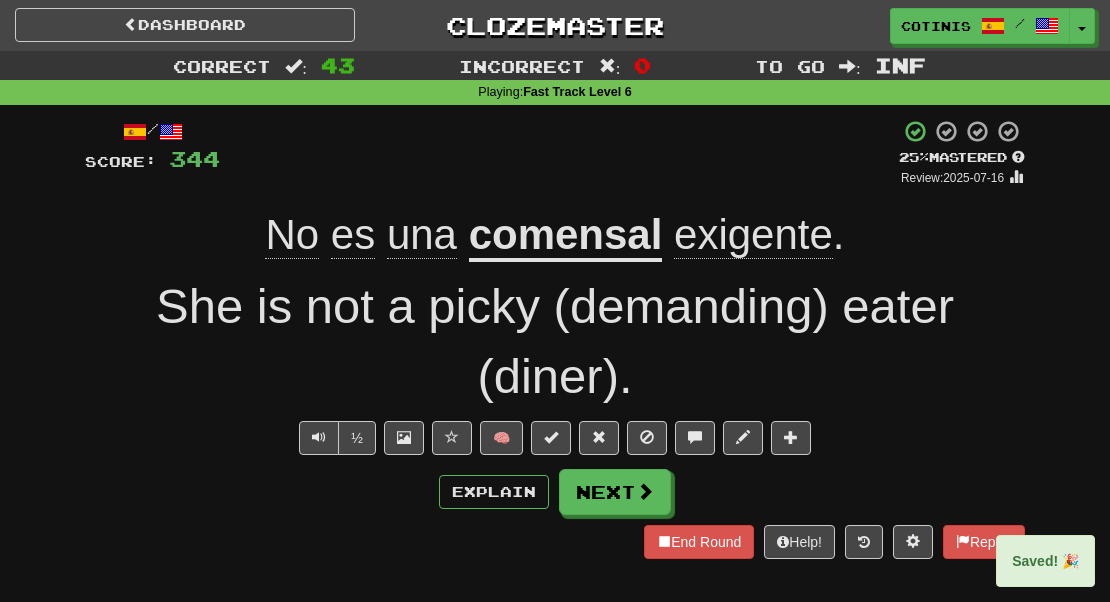 click on "comensal" at bounding box center (566, 236) 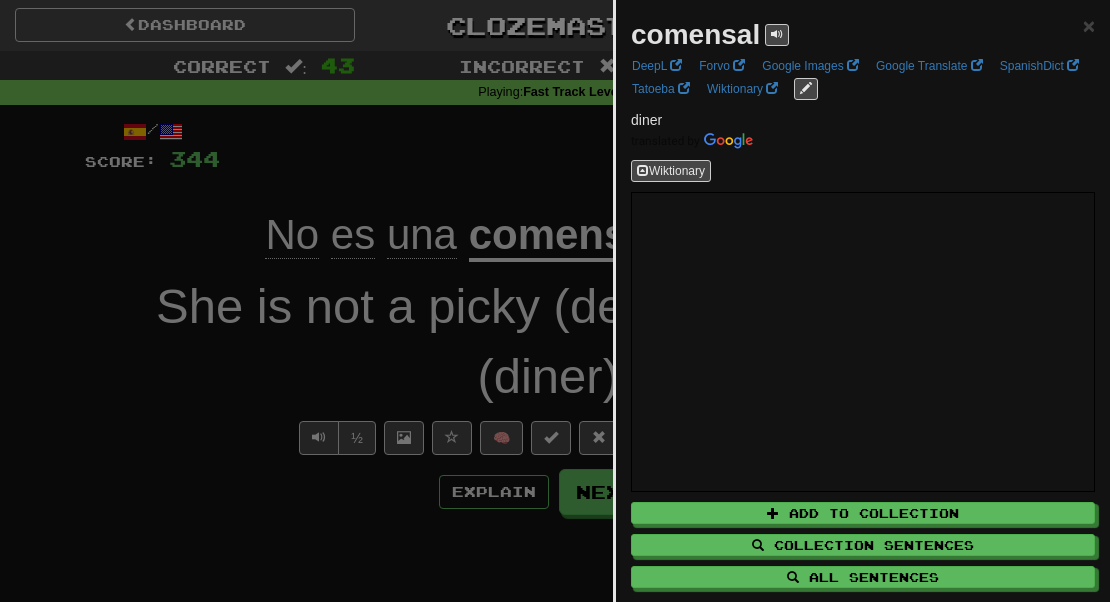 click at bounding box center (555, 301) 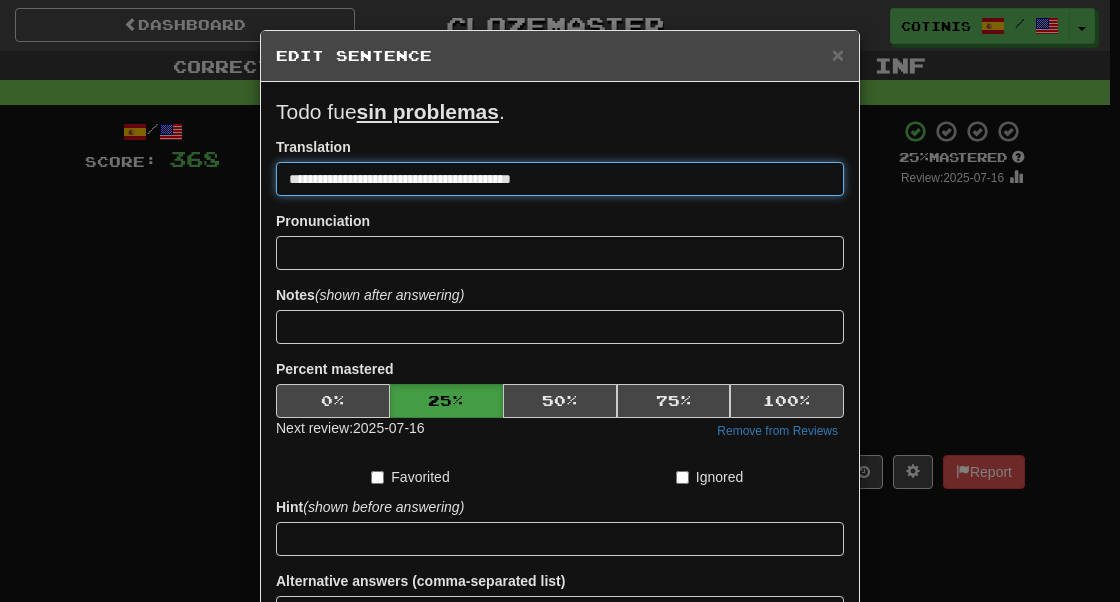 click on "Save" at bounding box center [560, 668] 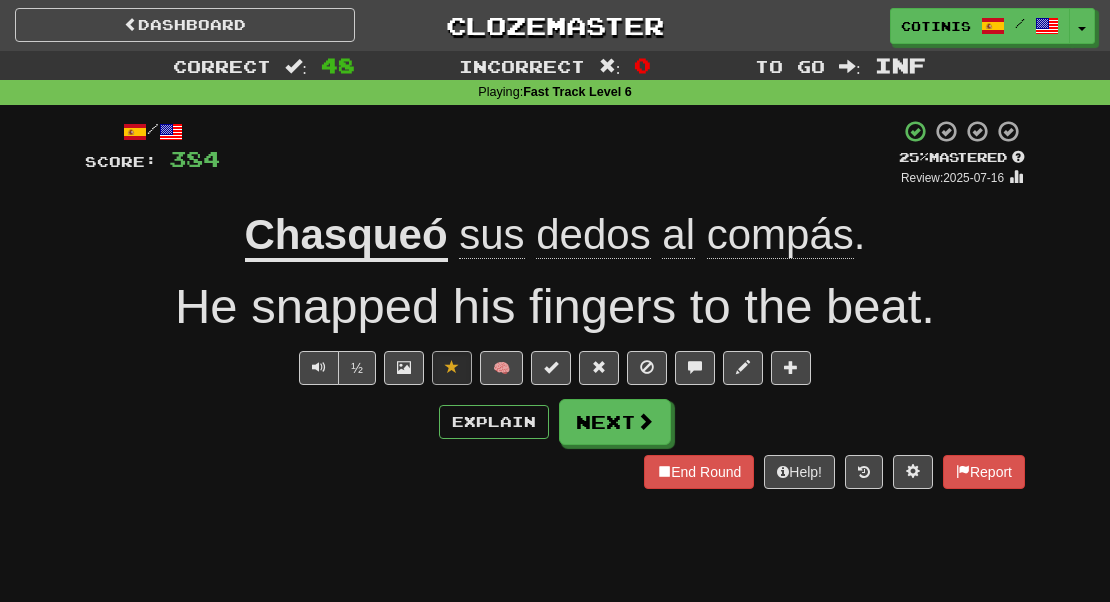 click on "compás" at bounding box center (780, 235) 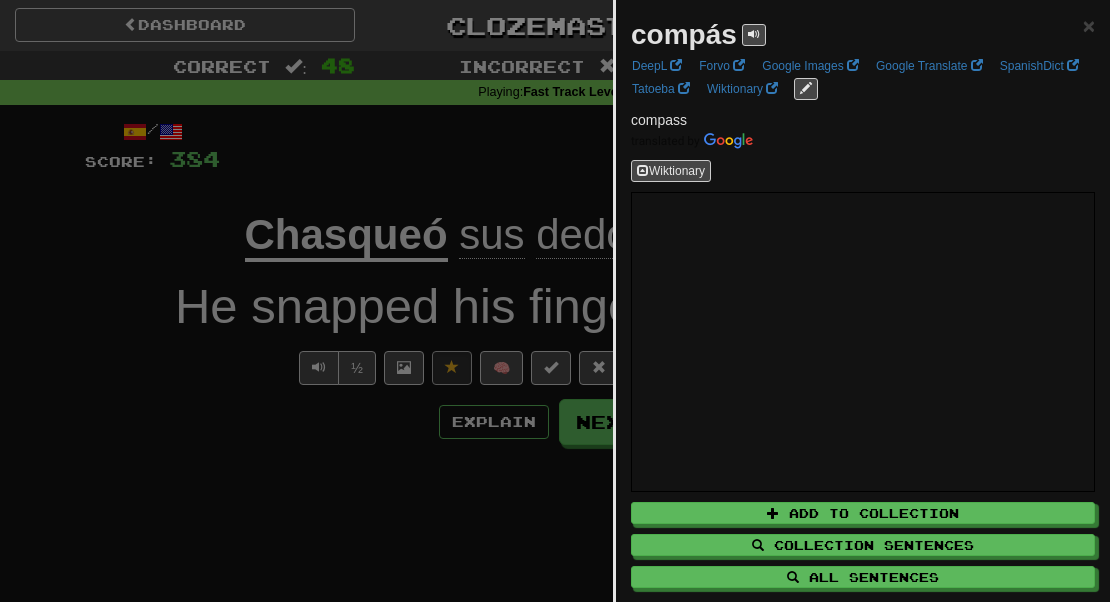 click at bounding box center [555, 301] 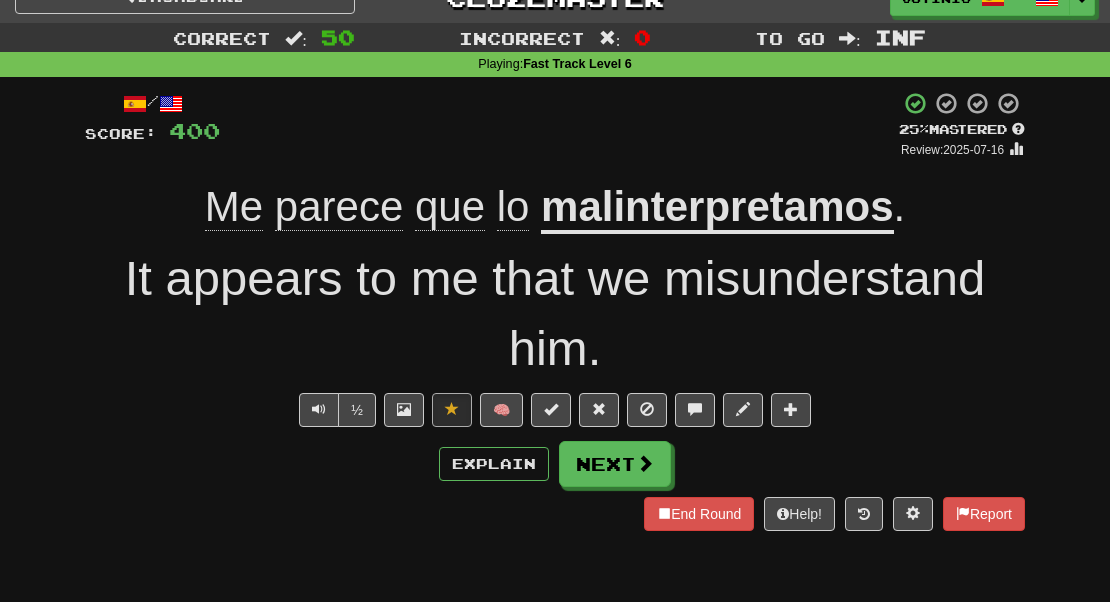 scroll, scrollTop: 53, scrollLeft: 0, axis: vertical 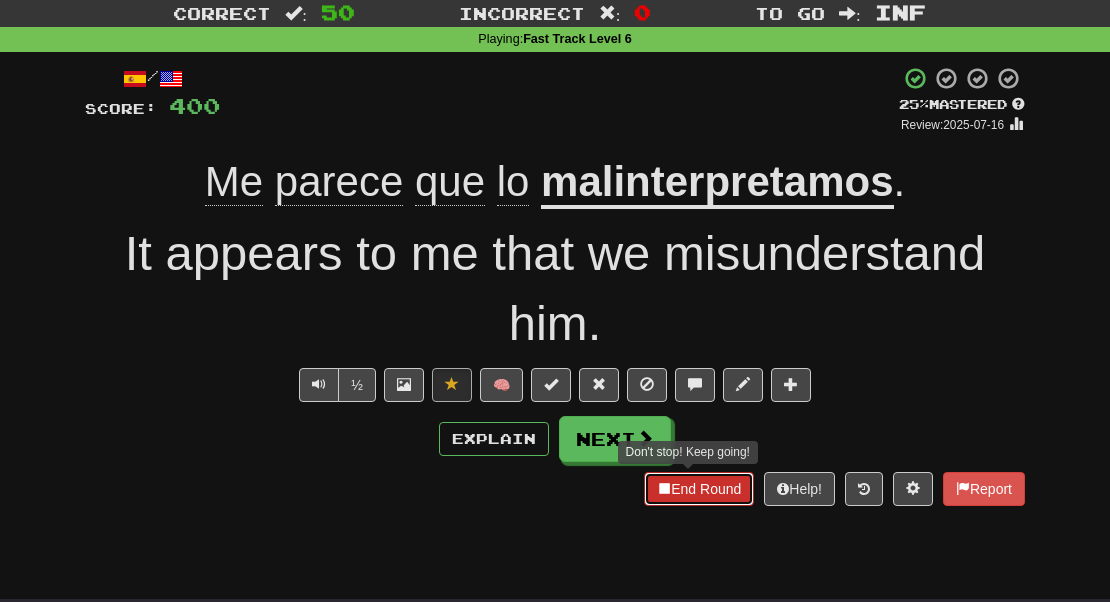 click on "End Round" at bounding box center [699, 489] 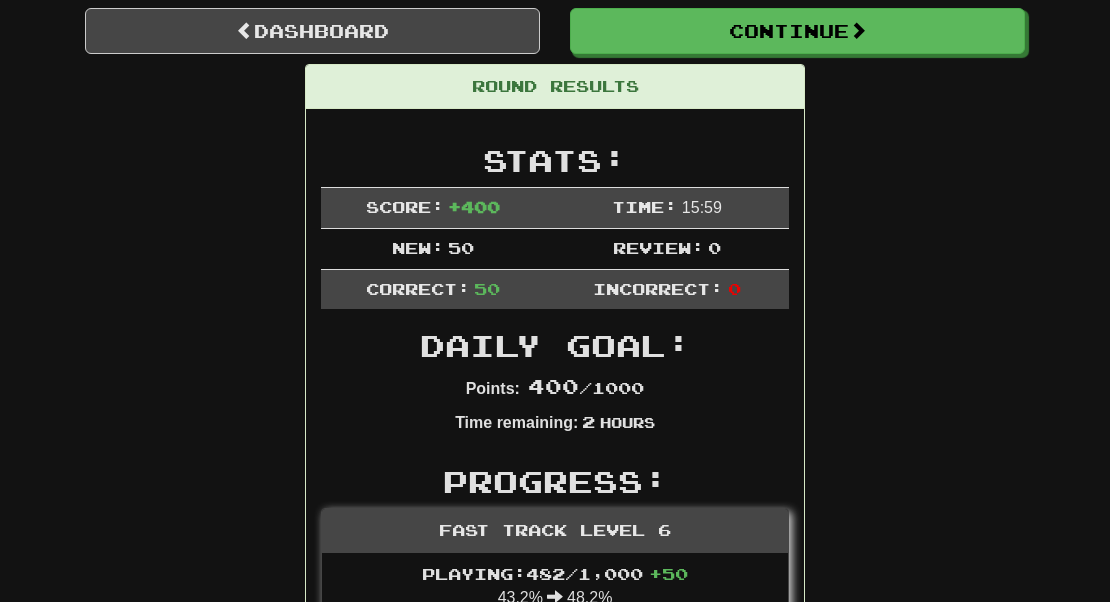 scroll, scrollTop: 0, scrollLeft: 0, axis: both 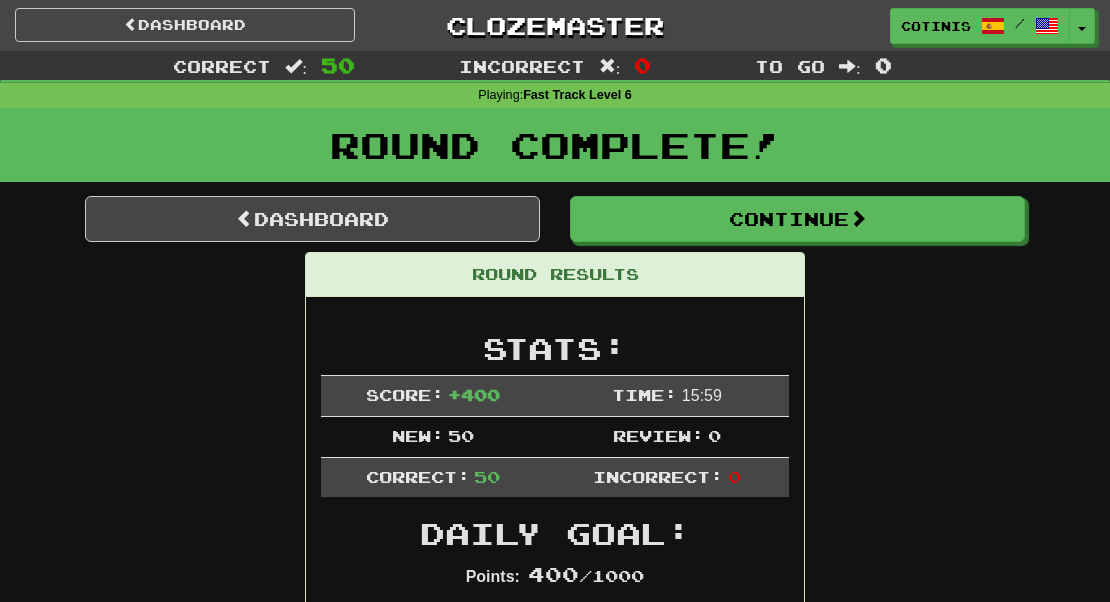 click on "Dashboard Continue  Round Results Stats: Score:   + 400 Time:   15 : 59 New:   50 Review:   0 Correct:   50 Incorrect:   0 Daily Goal: Points:   400  /  1000 Time remaining: 2   Hours Progress: Fast Track Level 6 Playing:  482  /  1,000 + 50 43.2% 48.2% Mastered:  0  /  1,000 0% Ready for Review:  432  /  Level:  97 3,049  points to level  98  - keep going! Sentences:  Report Ella  tropezó  en la acera irregular. She tripped over the uneven (irregular) sidewalk.  Report Estoy  lamiendo  un helado. I am licking an ice cream.  Report Me hizo un rápido  asentimiento . She gave me a quick nod (assent).  Report Juguemos una partida de  squash . Let's play a game of squash.  Report El inglés es uno de los idiomas  más fáciles  de hablar mal, pero el más difícil de usar bien. English is one of the easiest languages to speak badly, but the most difficult to use well.  Report La  moral  de esos hombres era excelente. The morale of those men was excellent.  Report El ratón  chirría . The mouse squeaks. El  ." at bounding box center (555, 3089) 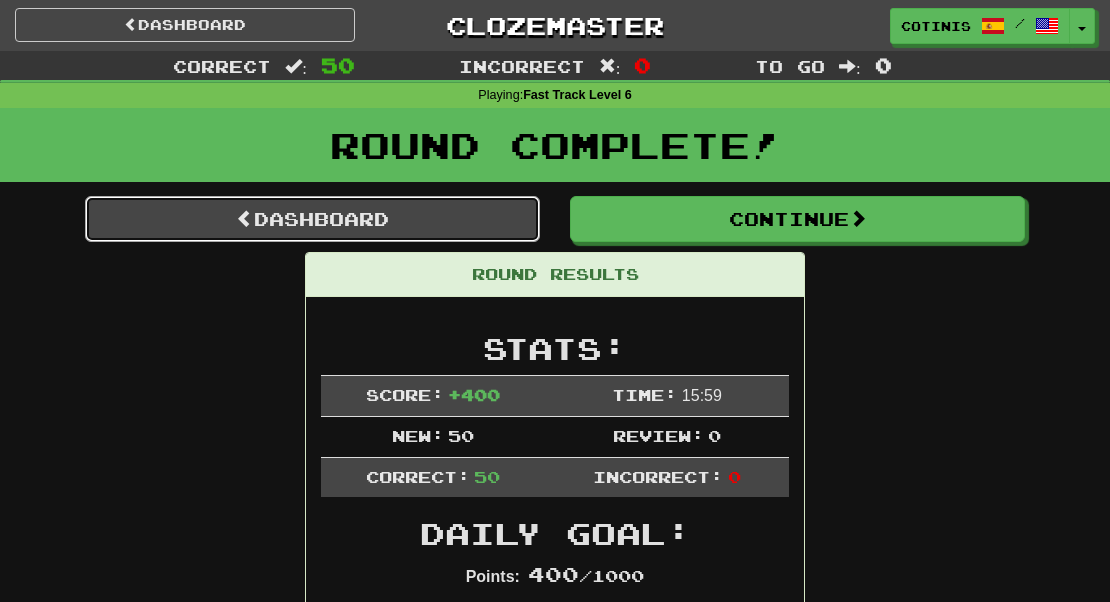 click on "Dashboard" at bounding box center [312, 219] 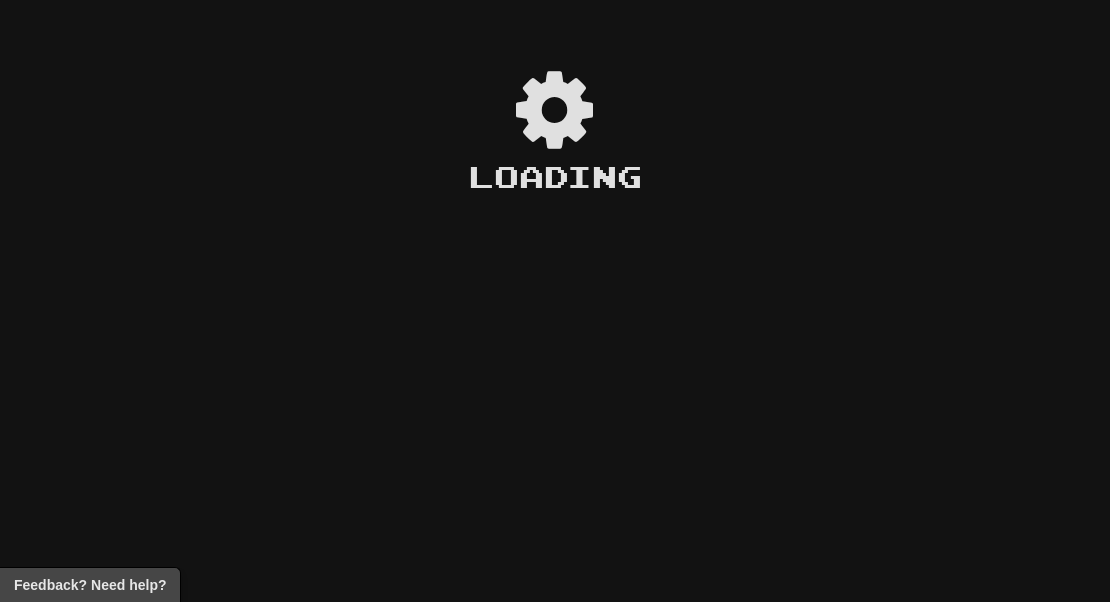 scroll, scrollTop: 0, scrollLeft: 0, axis: both 